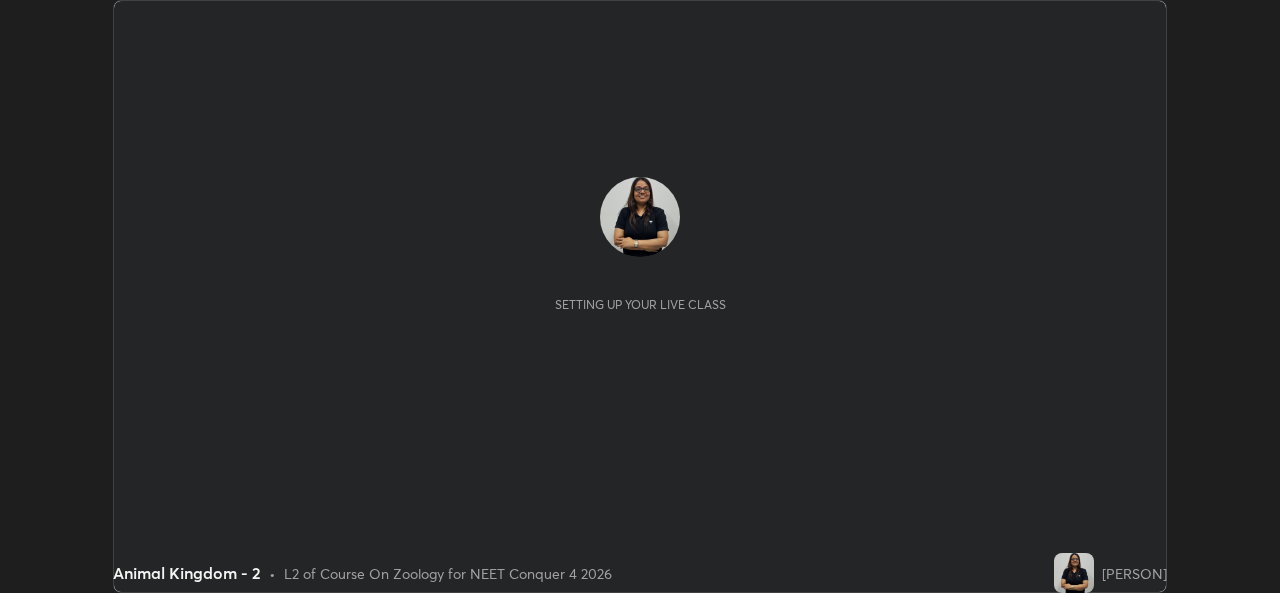 scroll, scrollTop: 0, scrollLeft: 0, axis: both 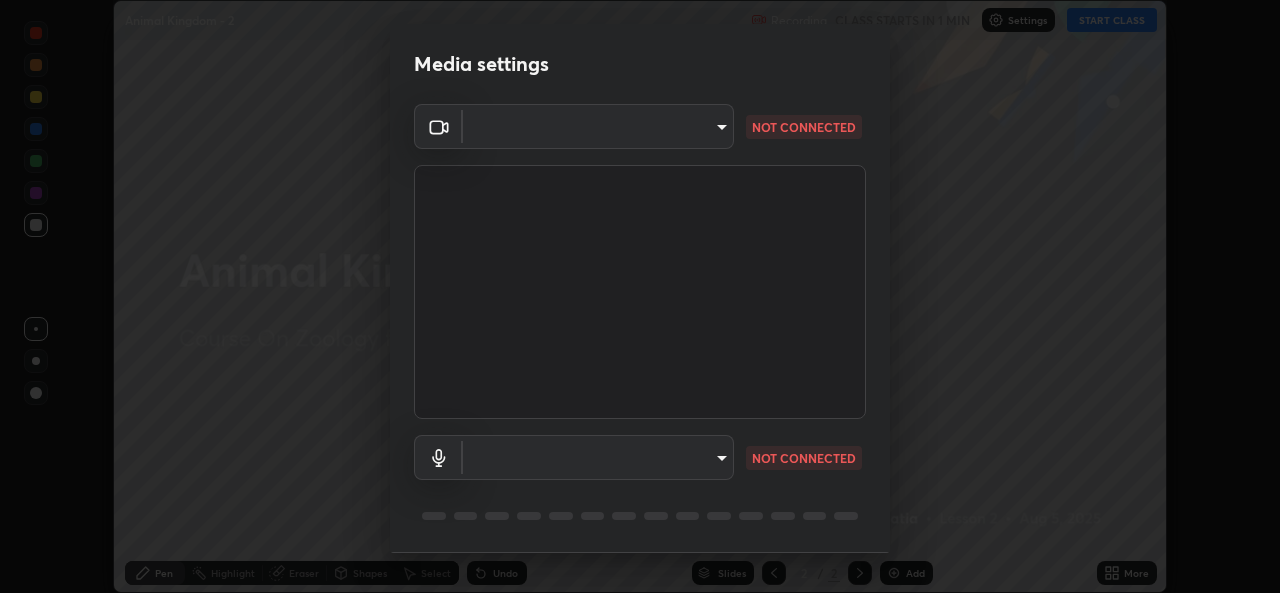 type on "b4951f90531da0d842cdcd629816b7b2be3c5c01230d926a2f210d32d9644bff" 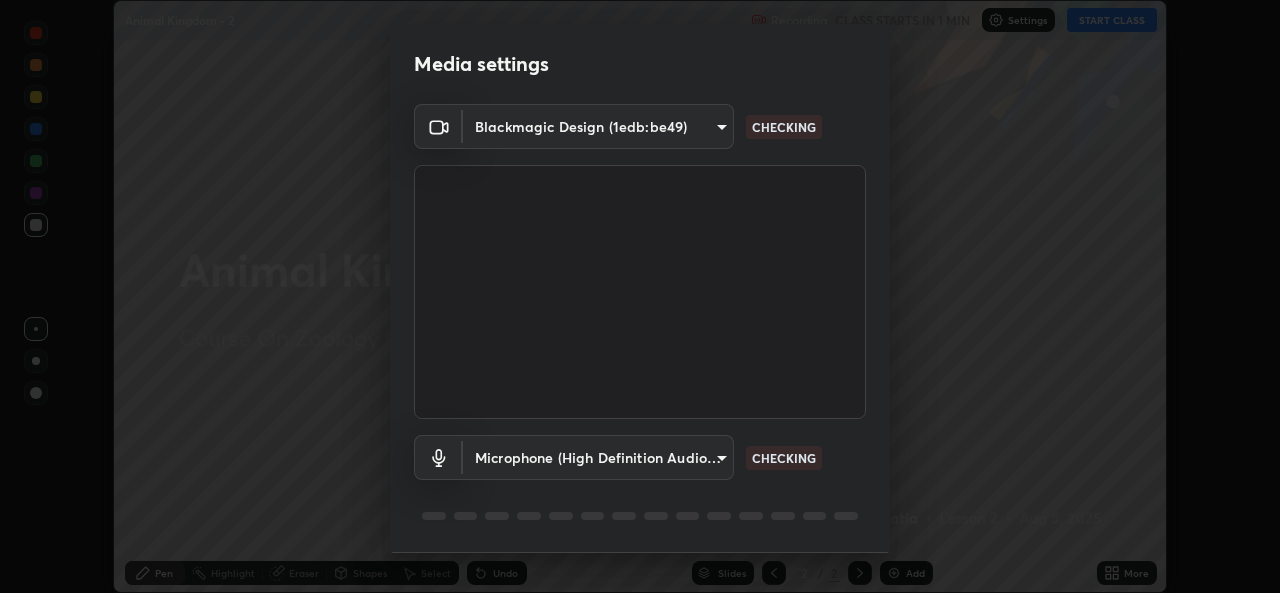 scroll, scrollTop: 63, scrollLeft: 0, axis: vertical 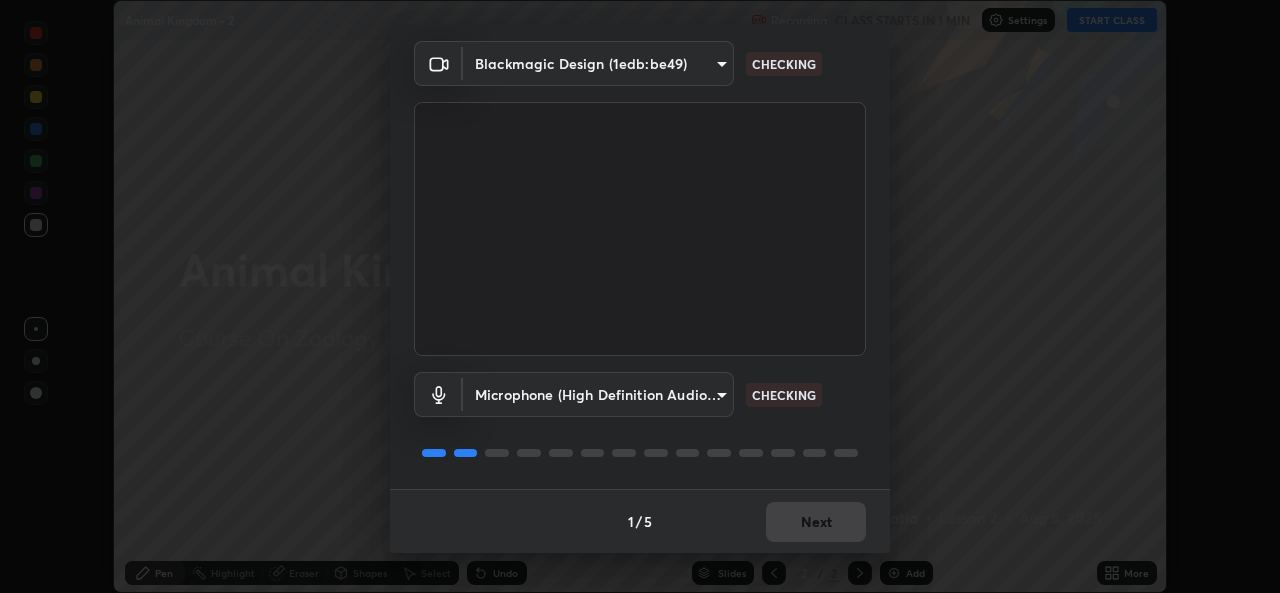 click on "Erase all Animal Kingdom - 2 Recording CLASS STARTS IN 1 MIN Settings START CLASS Setting up your live class Animal Kingdom - 2 • L2 of Course On Zoology for NEET Conquer 4 2026 [PERSON] Pen Highlight Eraser Shapes Select Undo Slides 2 / 2 Add More No doubts shared Encourage your learners to ask a doubt for better clarity Report an issue Reason for reporting Buffering Chat not working Audio - Video sync issue Educator video quality low ​ Attach an image Report Media settings Blackmagic Design (1edb:be49) b4951f90531da0d842cdcd629816b7b2be3c5c01230d926a2f210d32d9644bff CHECKING Microphone (High Definition Audio Device) 99848f2a9d109760ec62b66e2f255c73a791916cfc686045695a6d5e2156f403 CHECKING 1 / 5 Next" at bounding box center (640, 296) 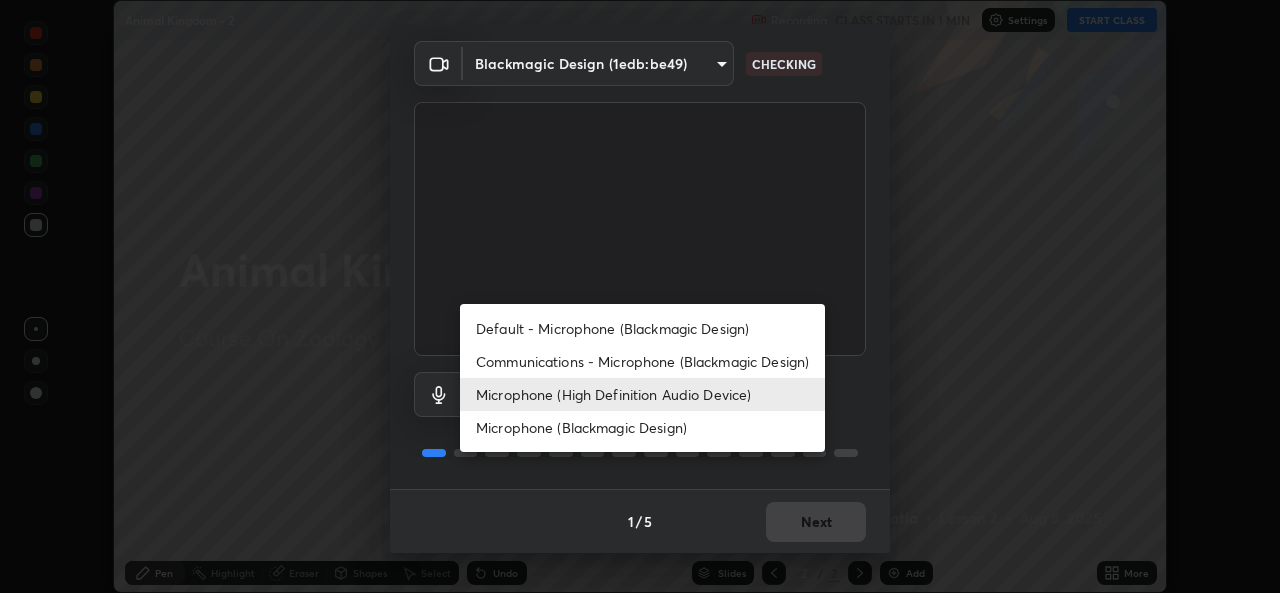 click on "Default - Microphone (Blackmagic Design)" at bounding box center (642, 328) 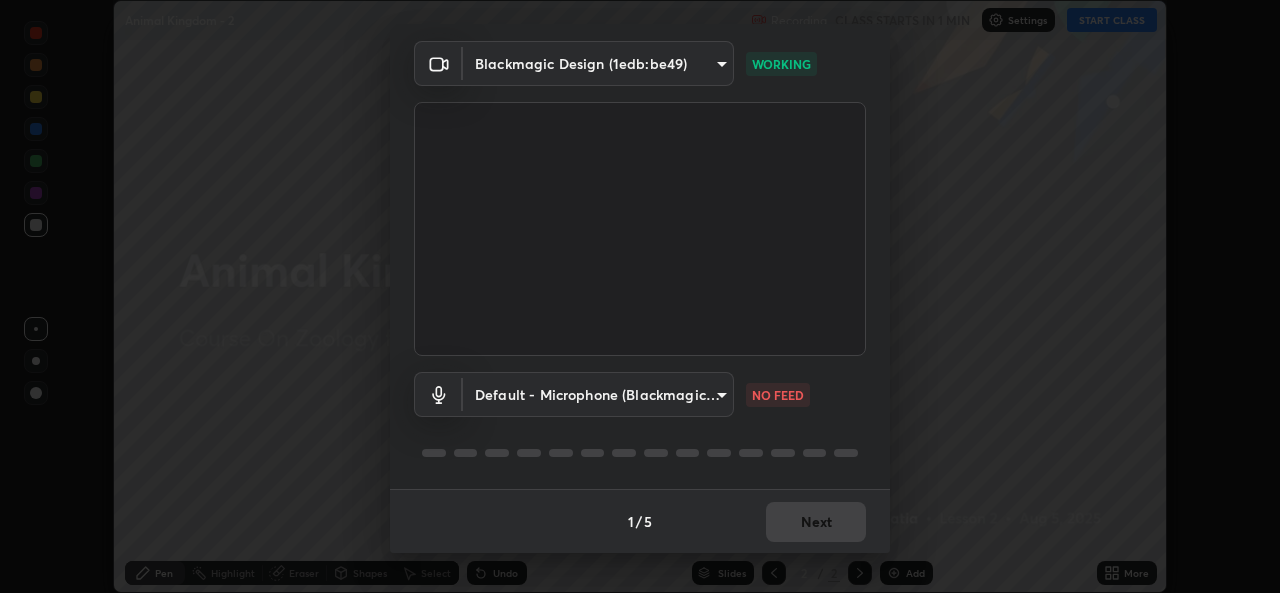 click on "Erase all Animal Kingdom - 2 Recording CLASS STARTS IN 1 MIN Settings START CLASS Setting up your live class Animal Kingdom - 2 • L2 of Course On Zoology for NEET Conquer 4 2026 [PERSON] Pen Highlight Eraser Shapes Select Undo Slides 2 / 2 Add More No doubts shared Encourage your learners to ask a doubt for better clarity Report an issue Reason for reporting Buffering Chat not working Audio - Video sync issue Educator video quality low ​ Attach an image Report Media settings Blackmagic Design (1edb:be49) b4951f90531da0d842cdcd629816b7b2be3c5c01230d926a2f210d32d9644bff WORKING Default - Microphone (Blackmagic Design) default NO FEED 1 / 5 Next" at bounding box center (640, 296) 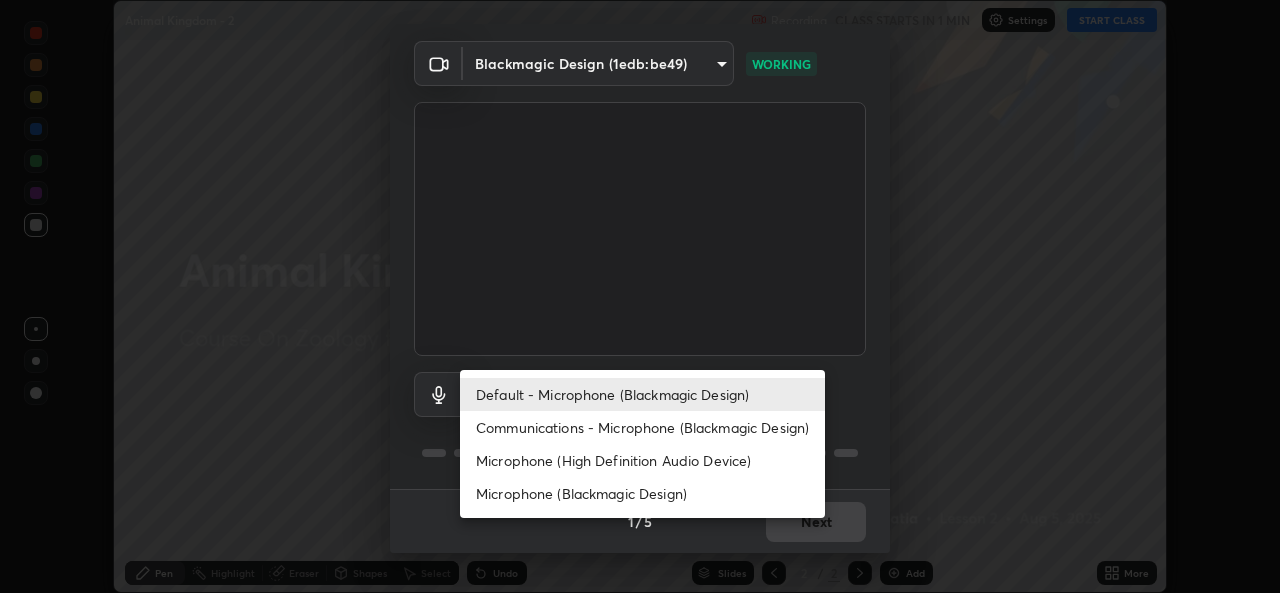 click on "Microphone (High Definition Audio Device)" at bounding box center [642, 460] 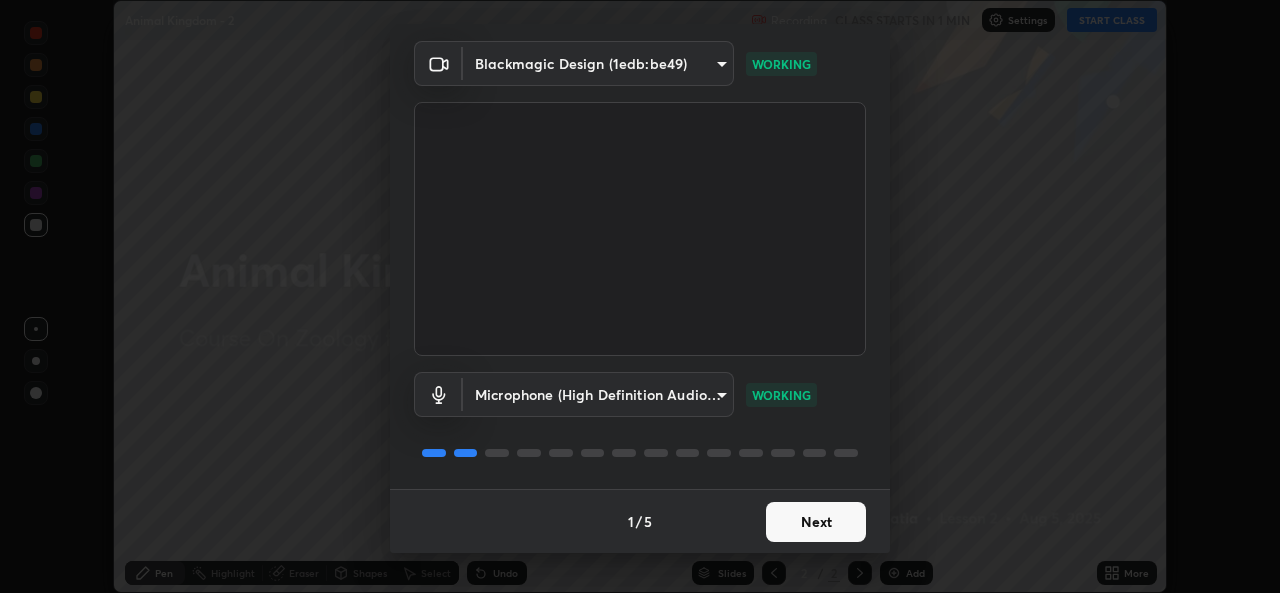 click on "Next" at bounding box center (816, 522) 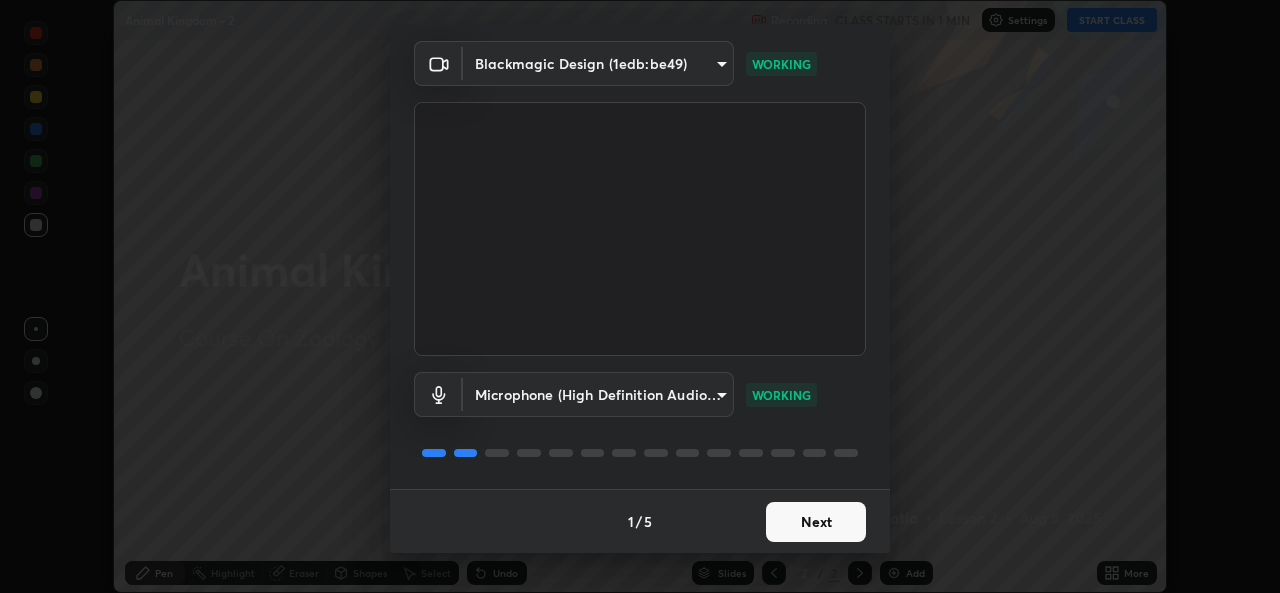 scroll, scrollTop: 0, scrollLeft: 0, axis: both 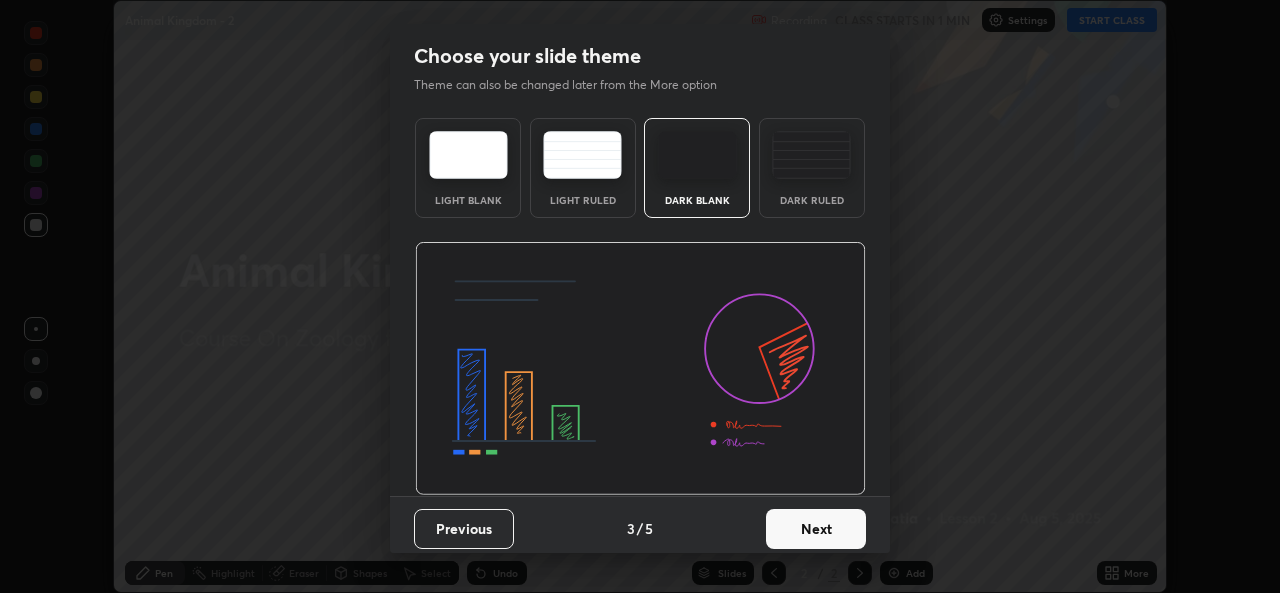 click on "Next" at bounding box center (816, 529) 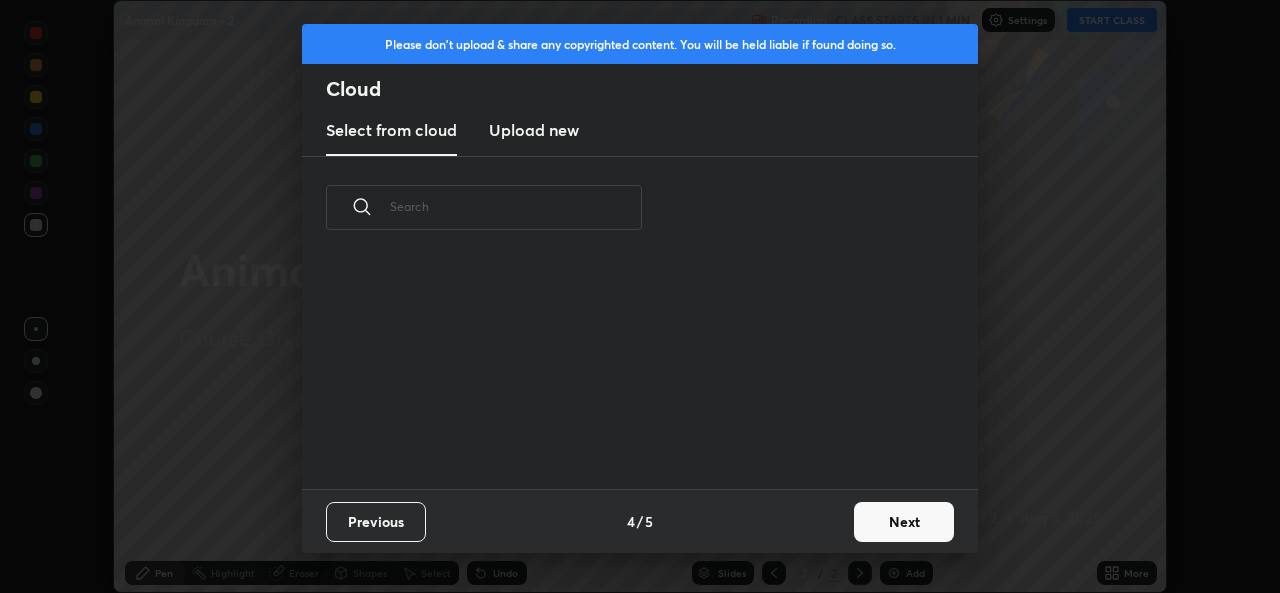 click on "Previous 4 / 5 Next" at bounding box center [640, 521] 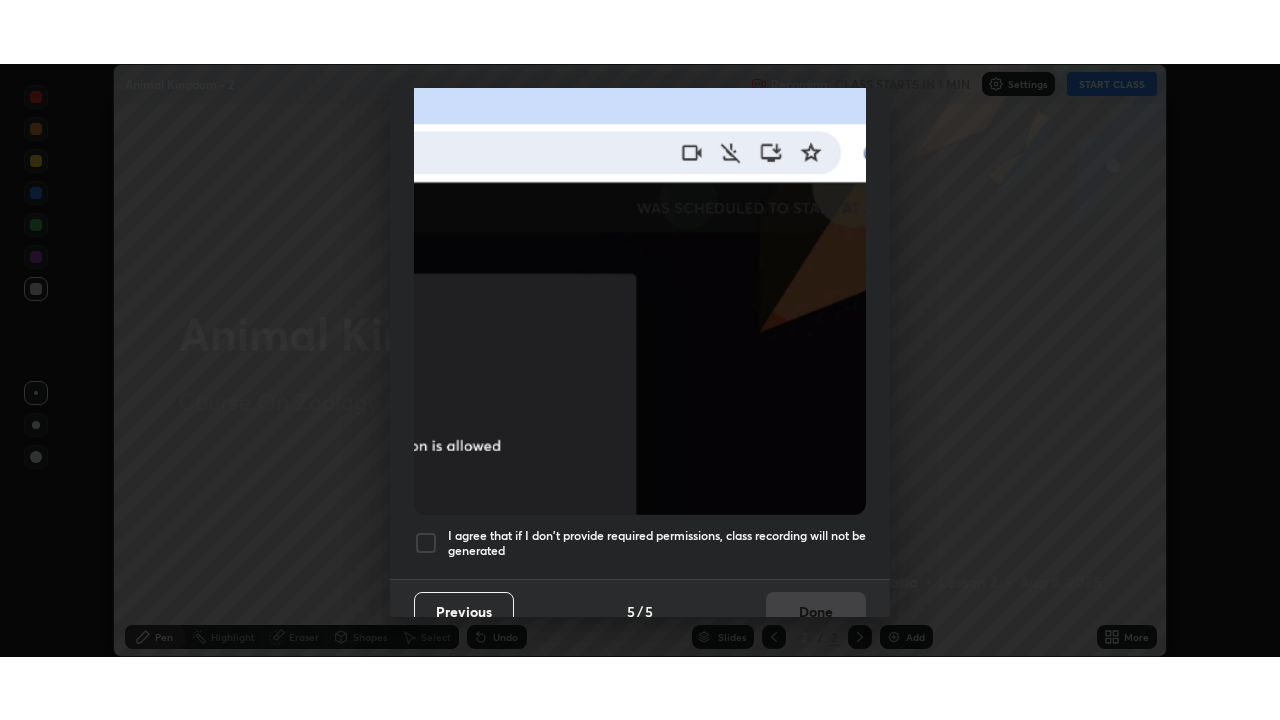 scroll, scrollTop: 471, scrollLeft: 0, axis: vertical 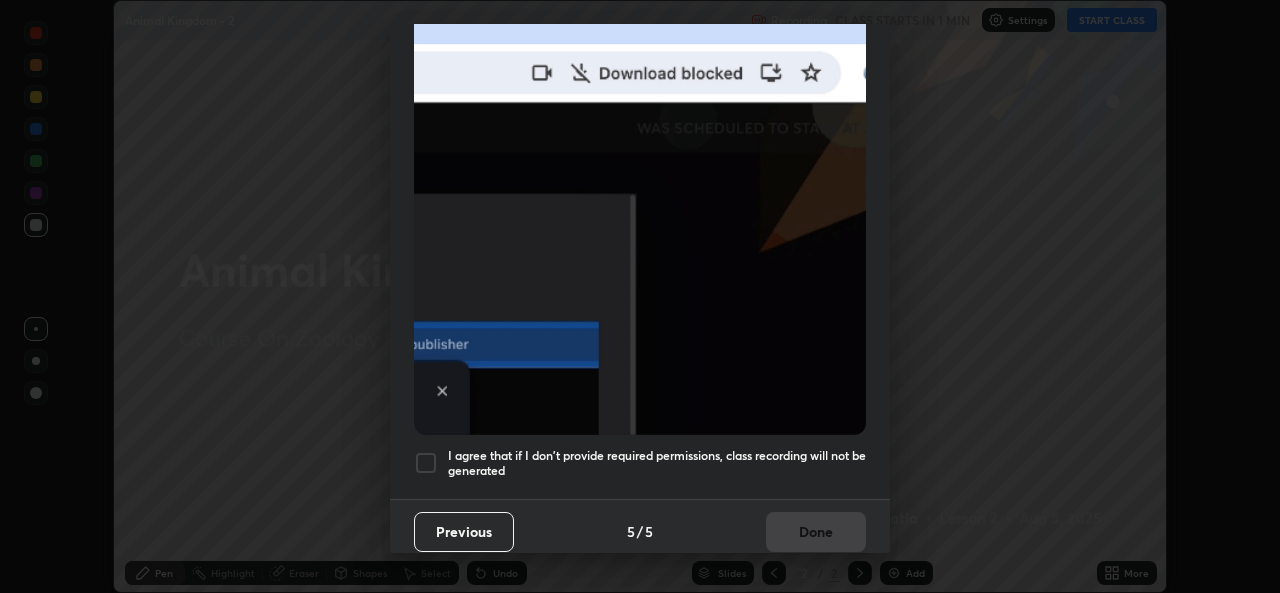 click at bounding box center [426, 463] 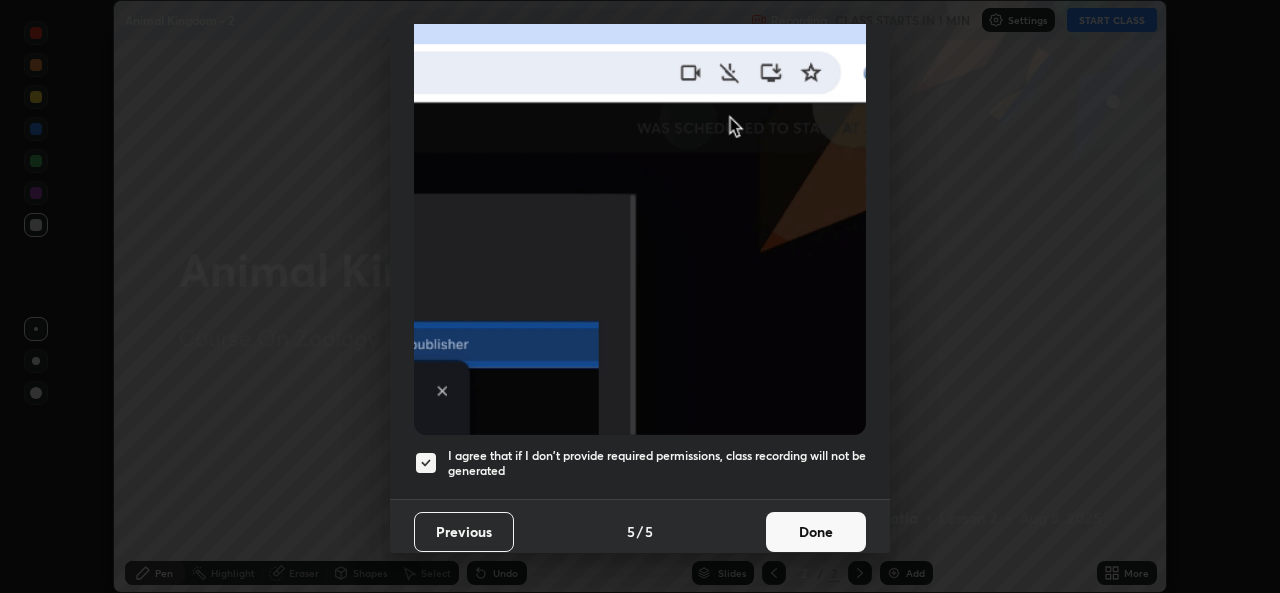 click on "Done" at bounding box center [816, 532] 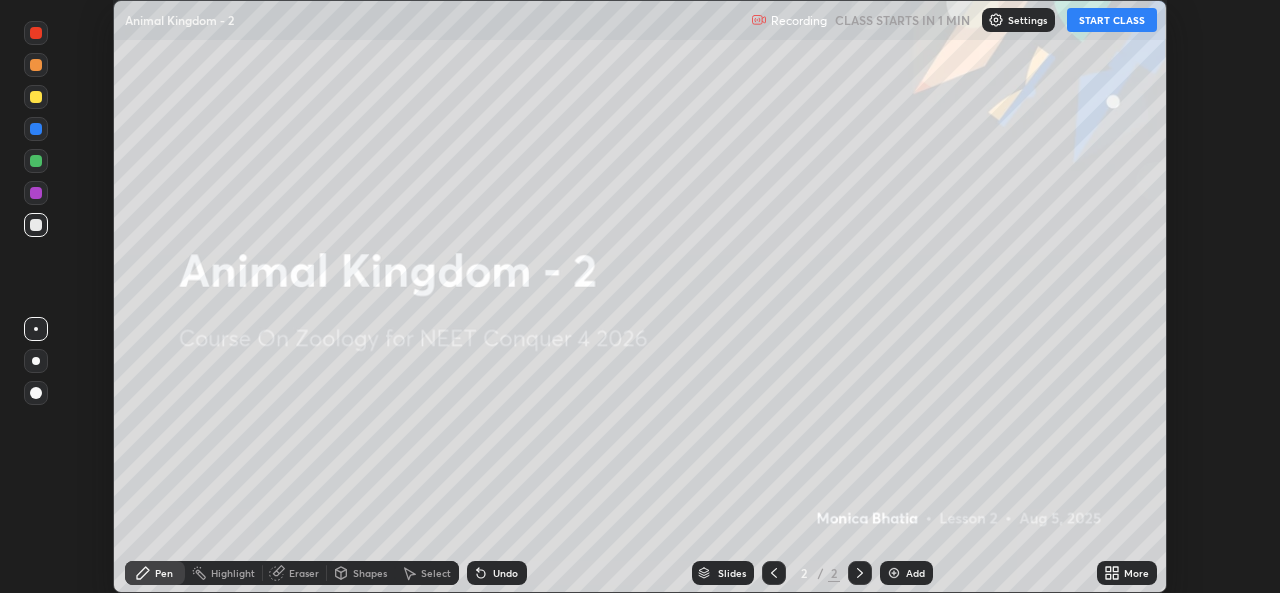 click on "START CLASS" at bounding box center (1112, 20) 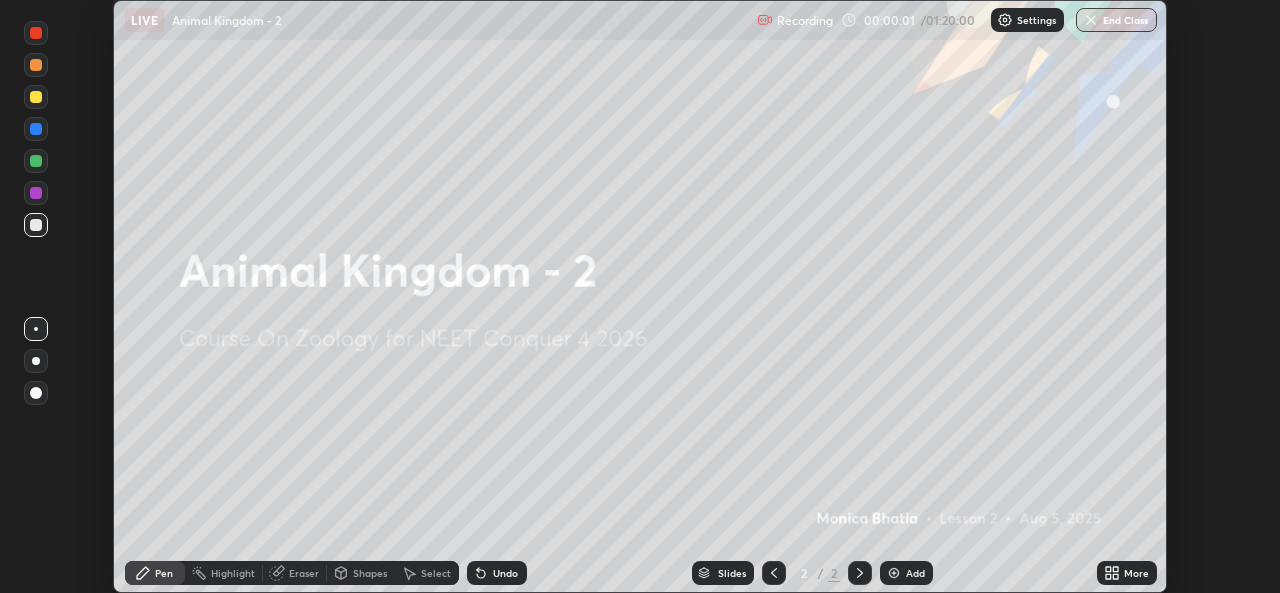 click 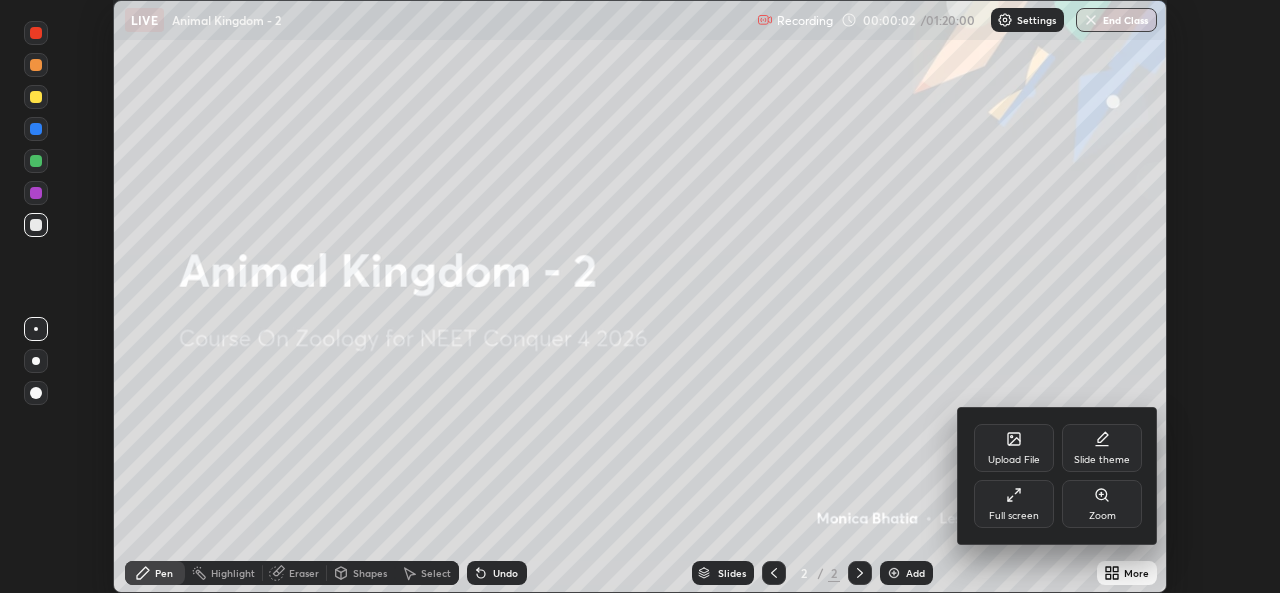 click on "Full screen" at bounding box center [1014, 504] 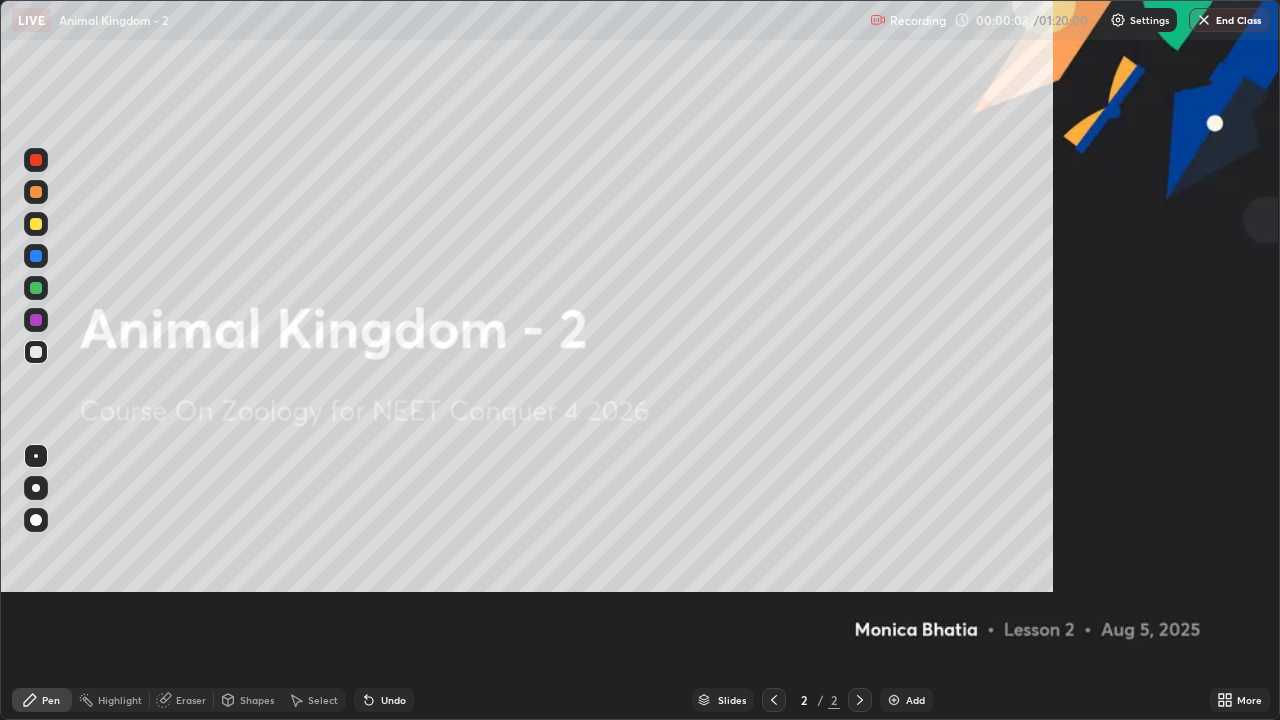 scroll, scrollTop: 99280, scrollLeft: 98720, axis: both 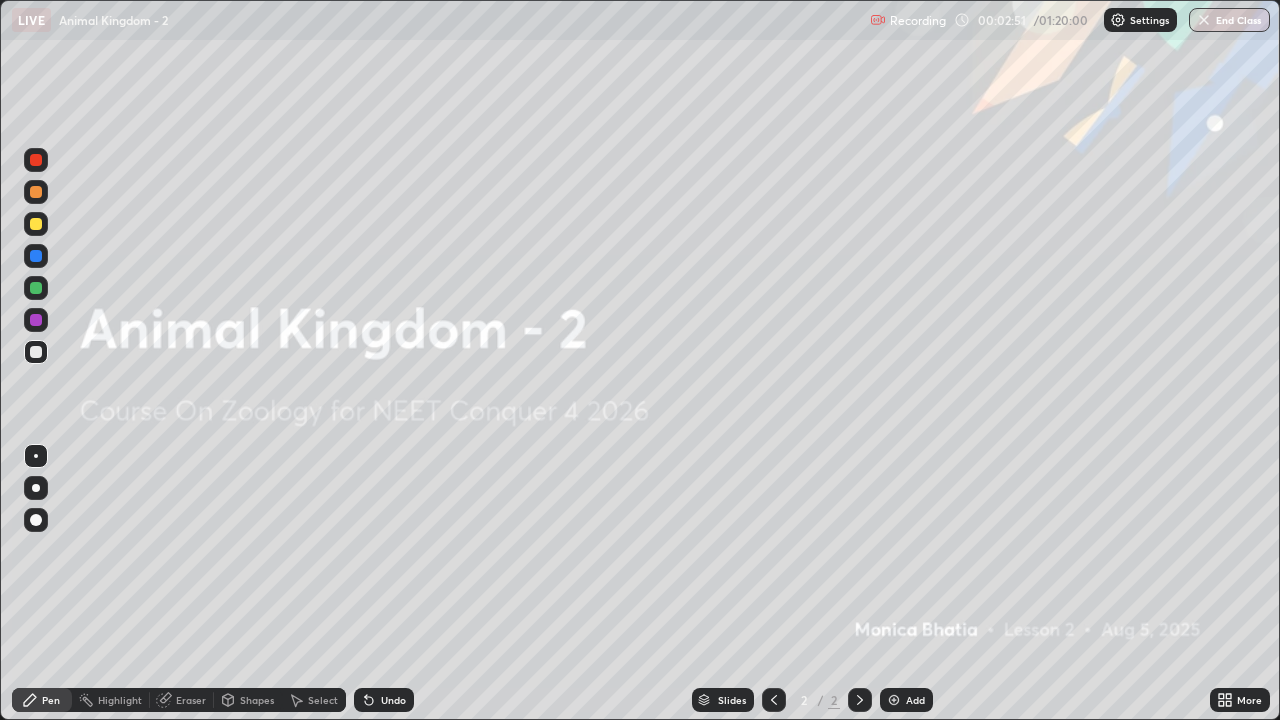 click on "Add" at bounding box center (915, 700) 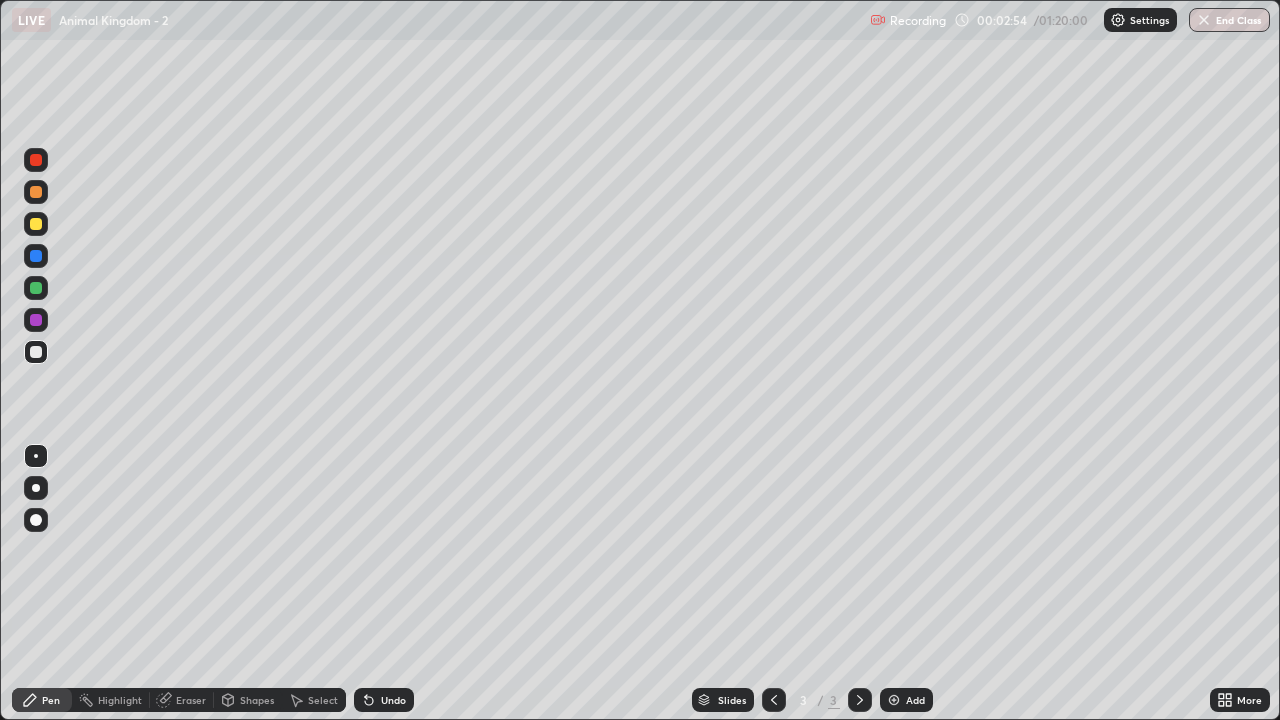 click at bounding box center (36, 488) 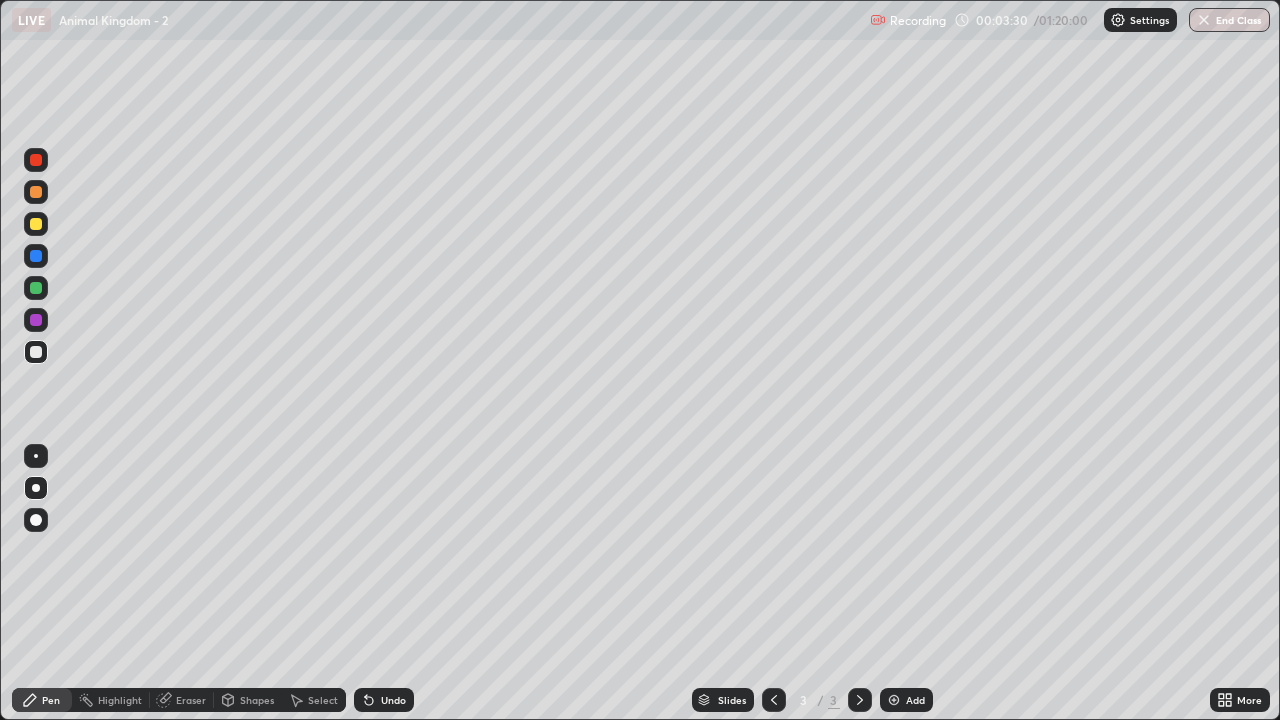 click at bounding box center [36, 224] 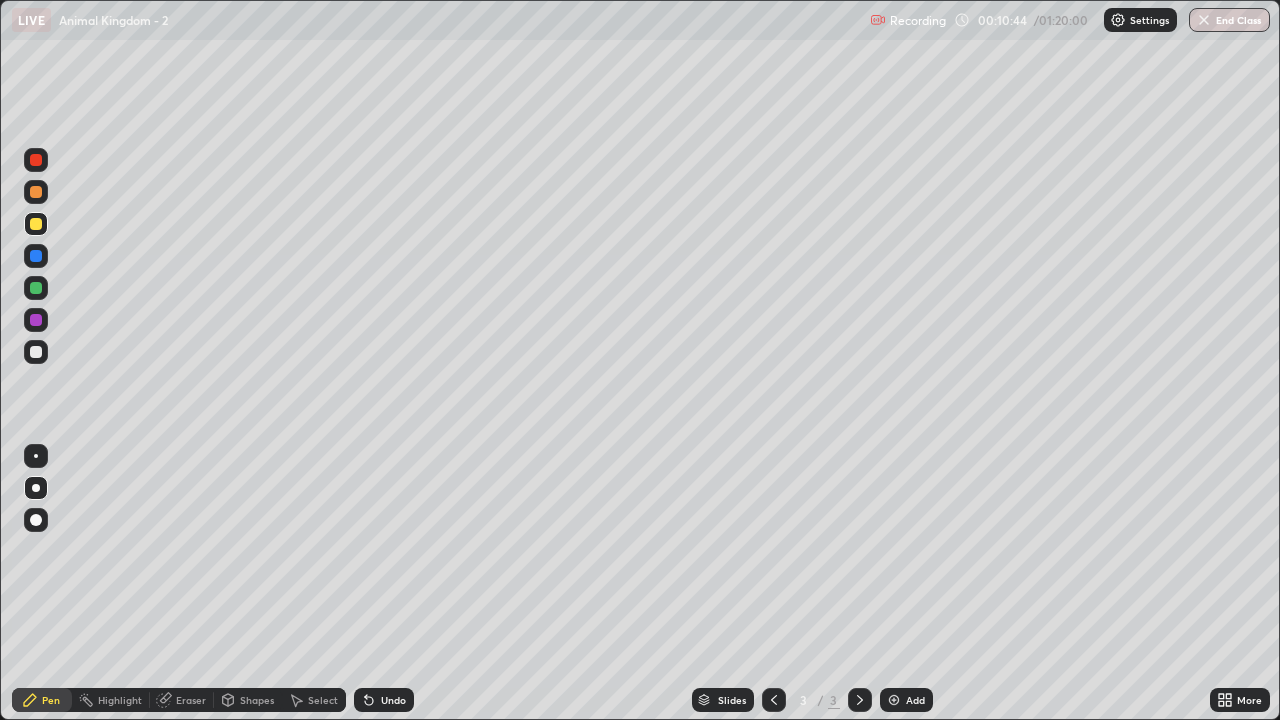 click 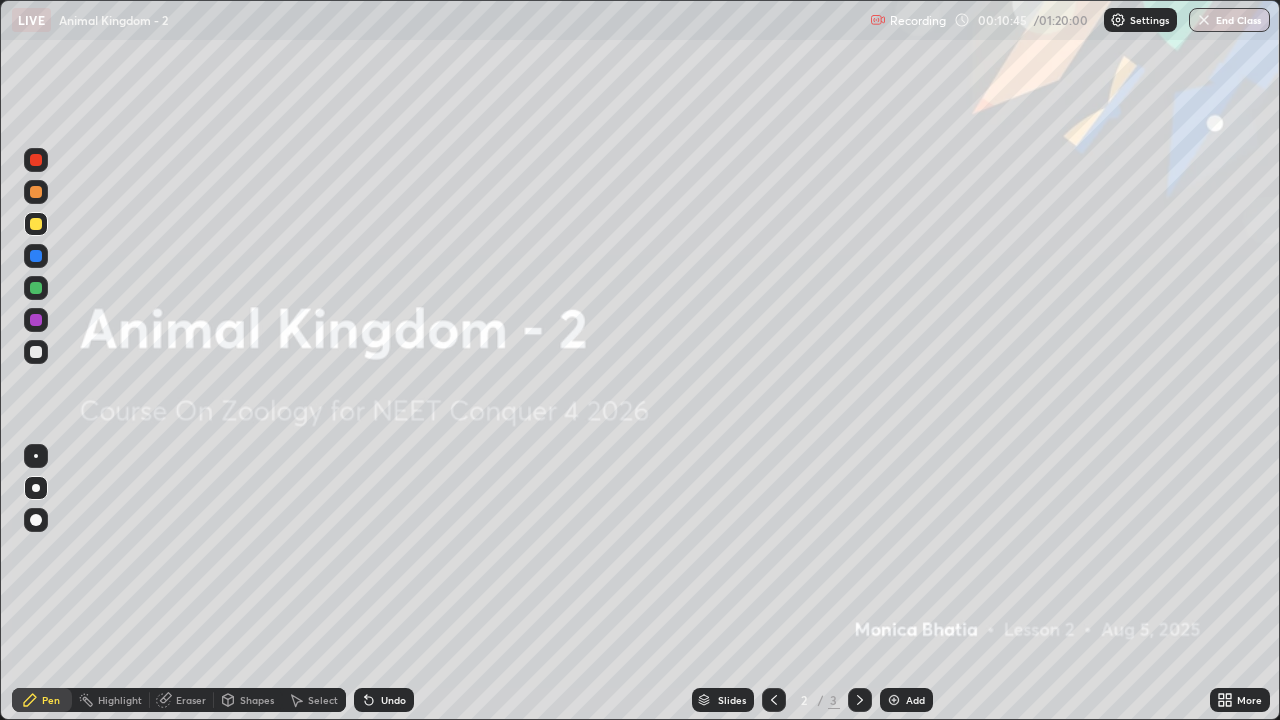 click on "Add" at bounding box center [906, 700] 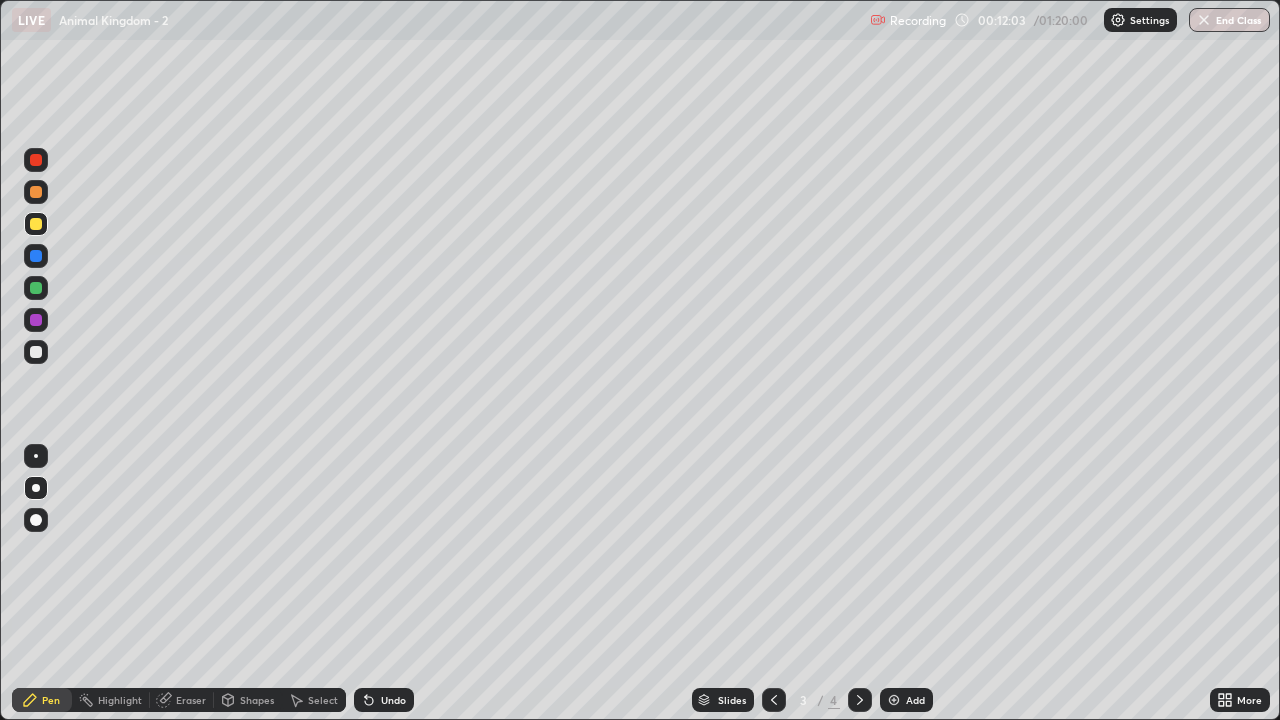 click 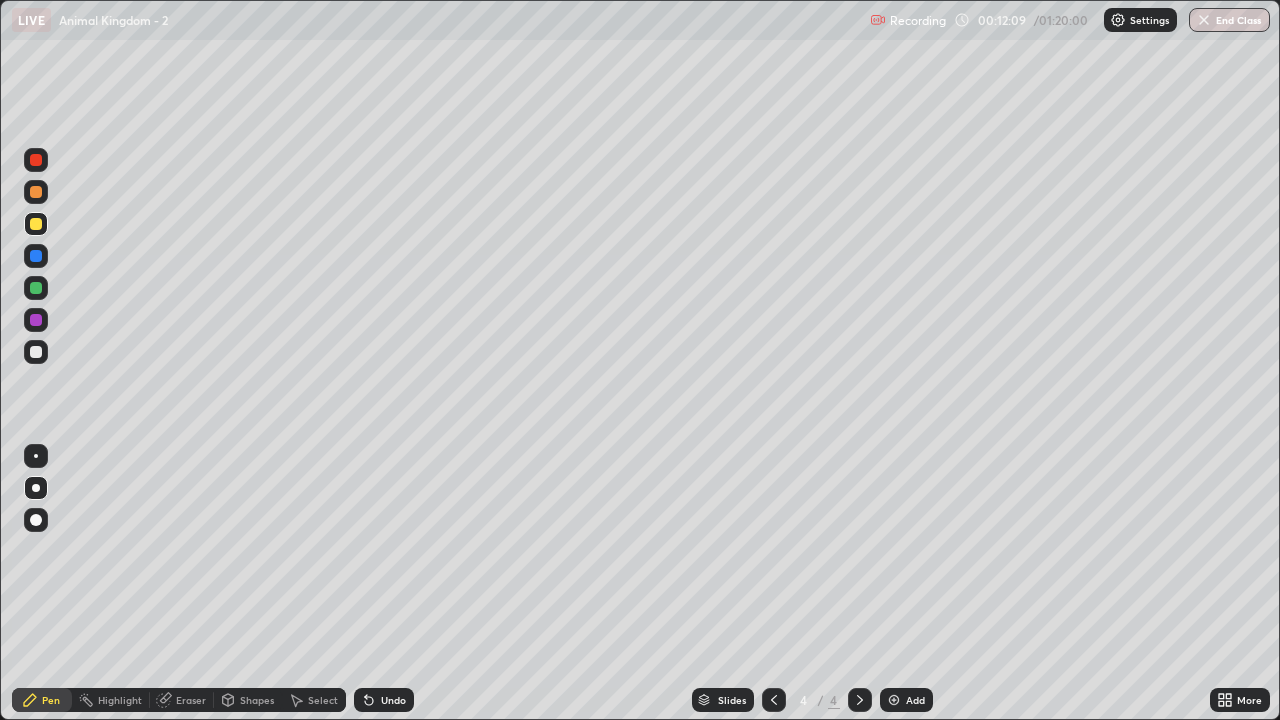 click at bounding box center (36, 288) 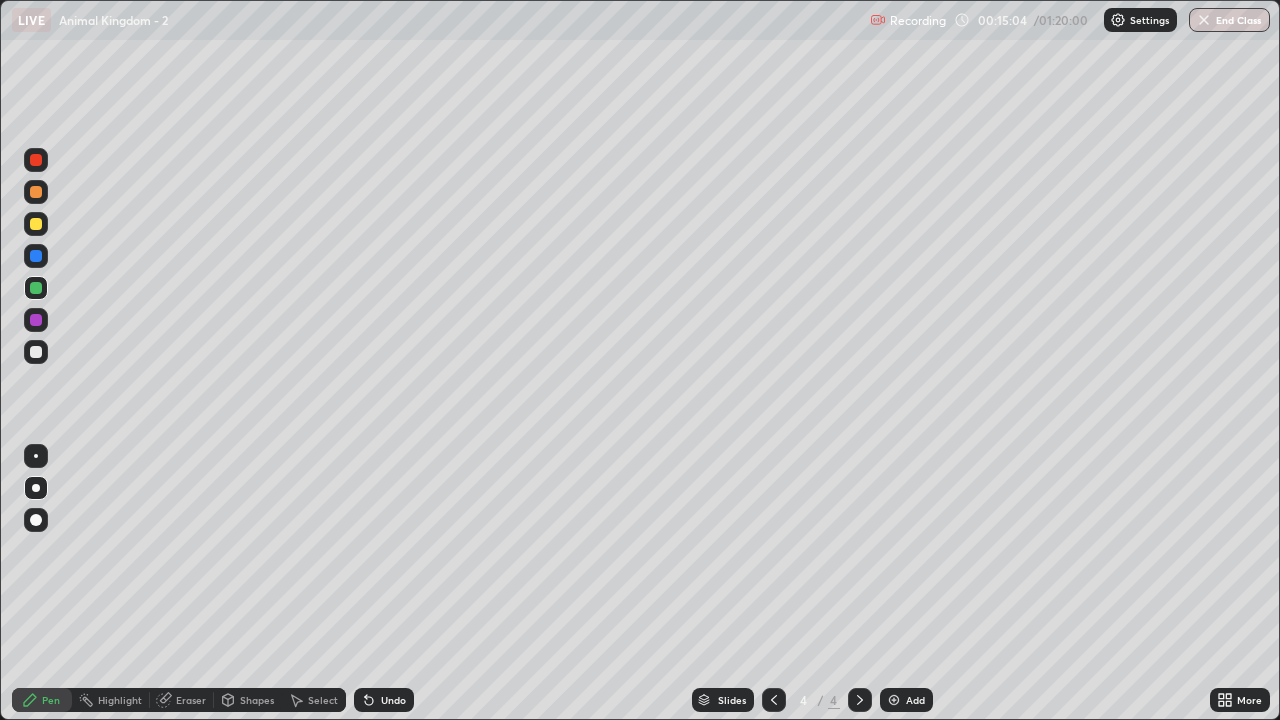 click at bounding box center [36, 224] 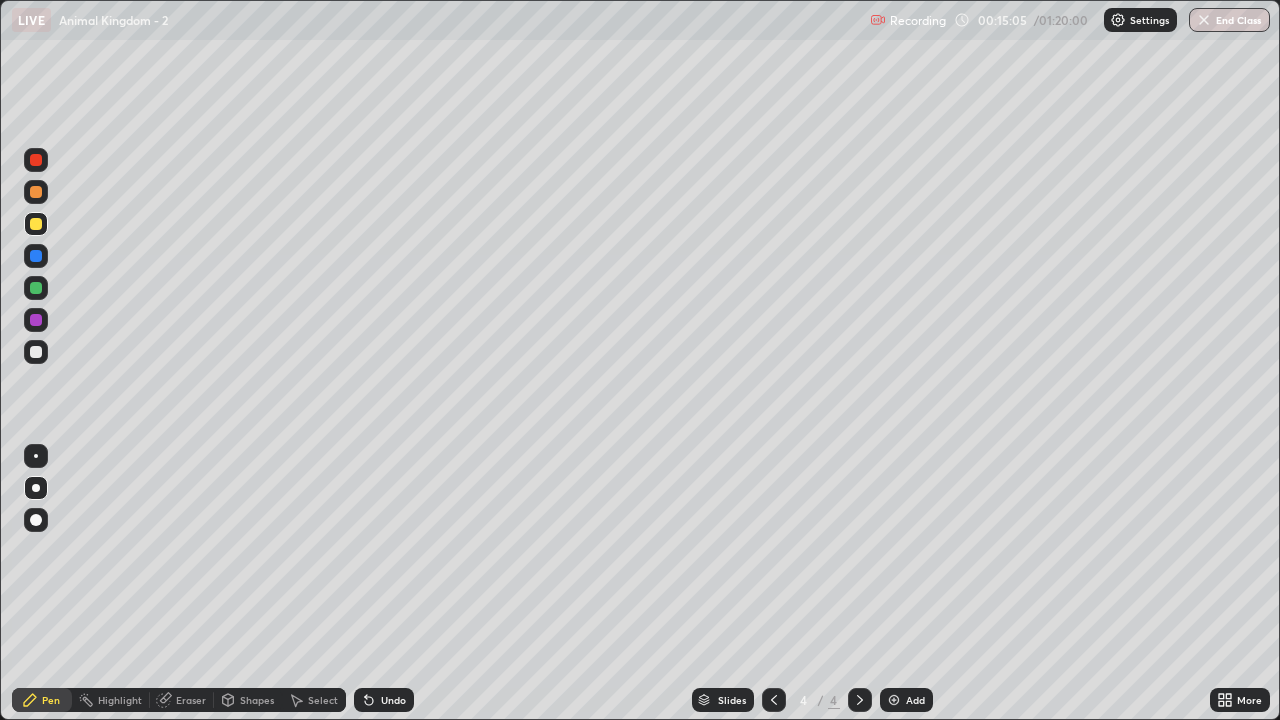 click at bounding box center (36, 352) 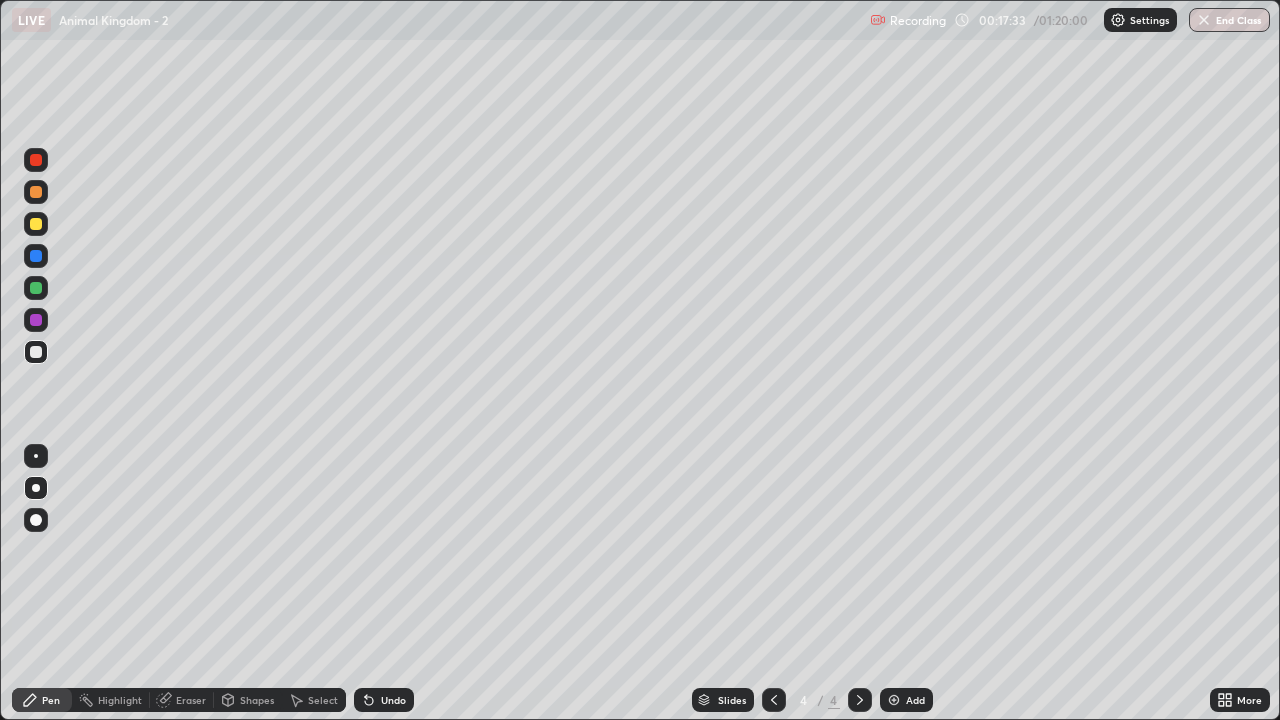click at bounding box center [36, 320] 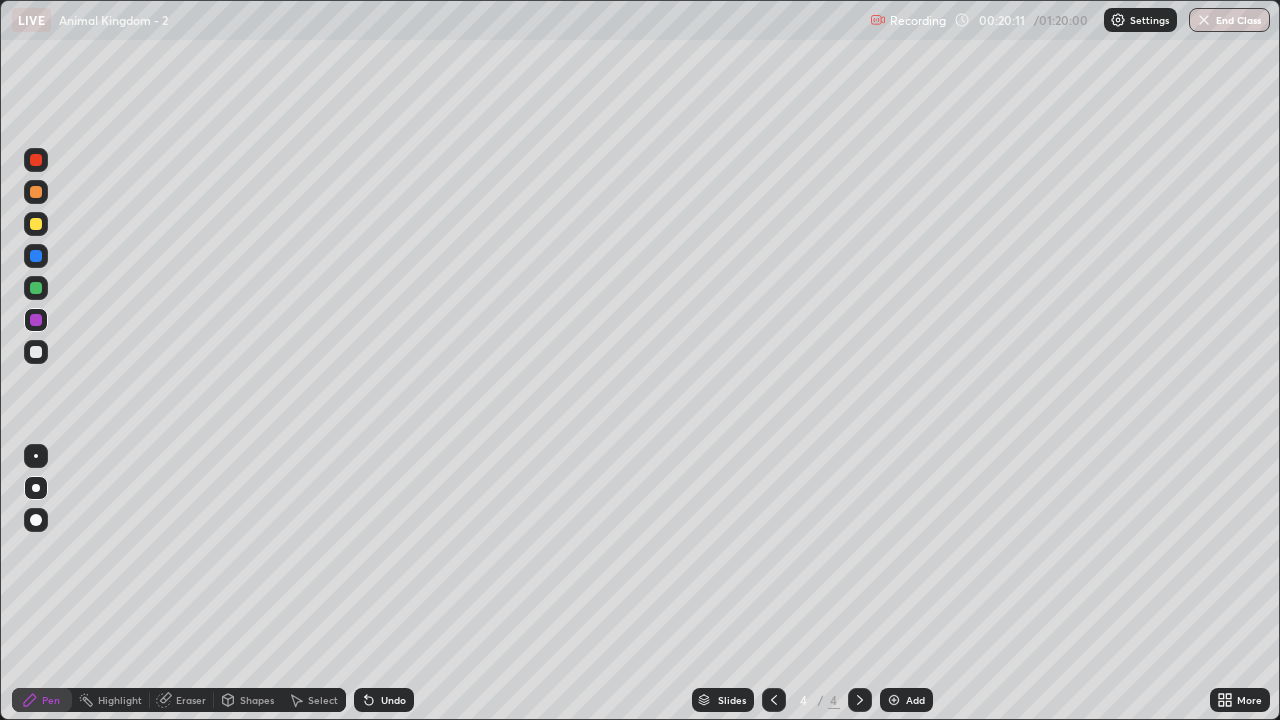 click on "Add" at bounding box center (915, 700) 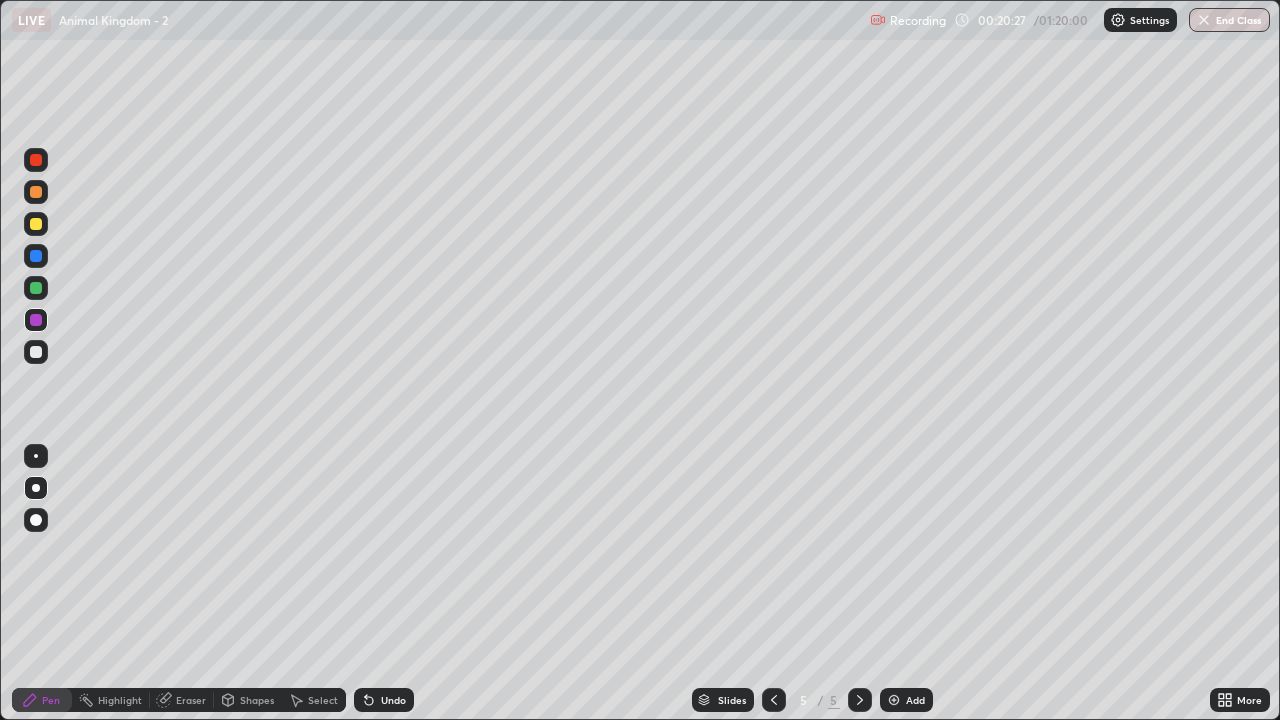 click at bounding box center (36, 352) 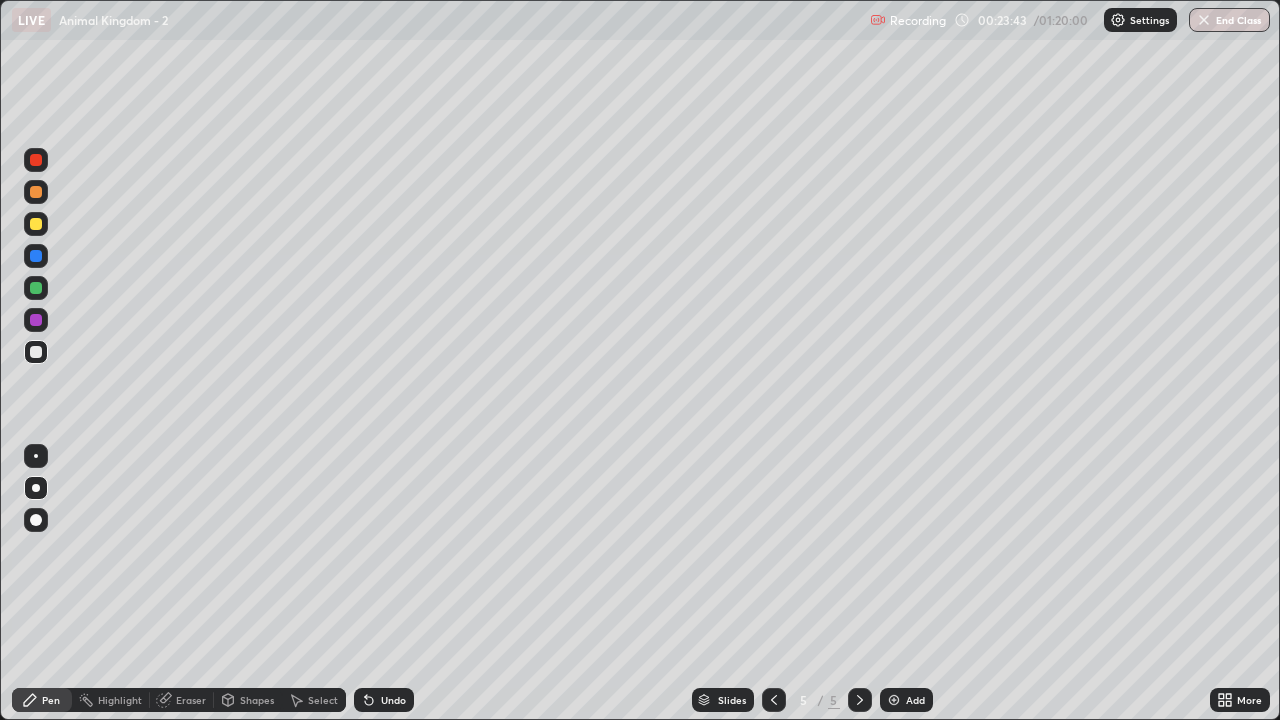 click at bounding box center (36, 224) 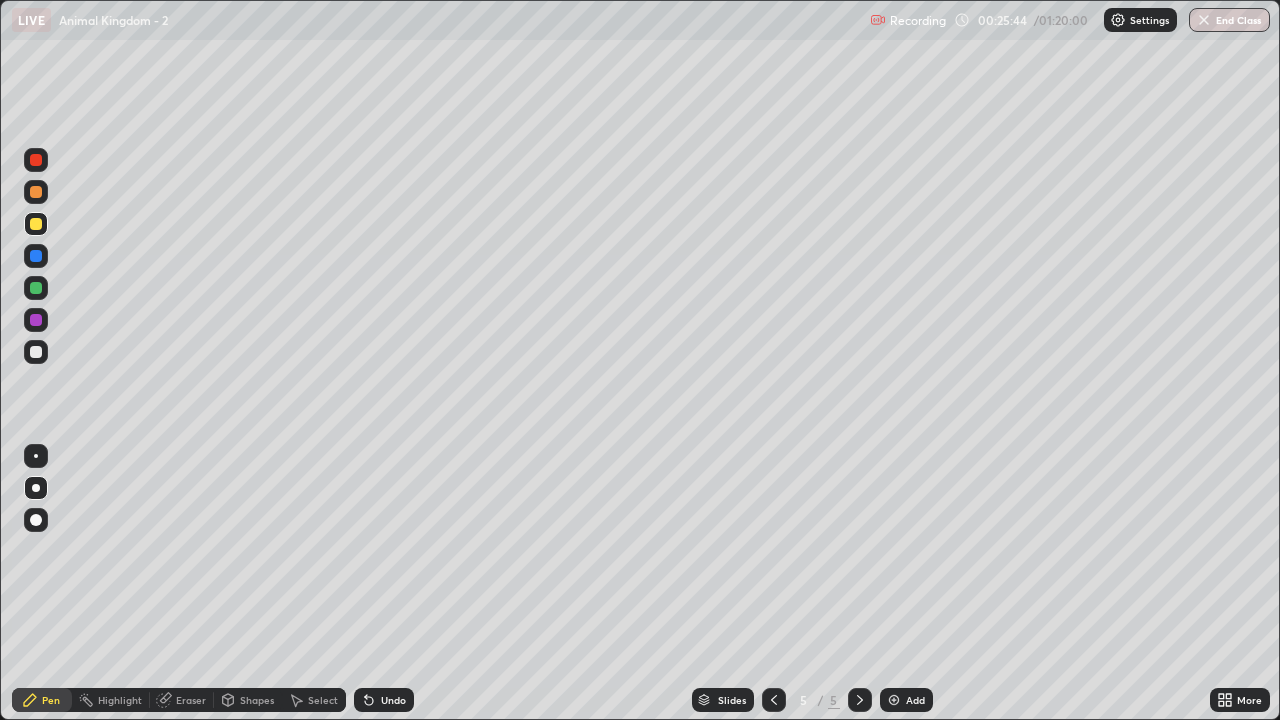 click on "Add" at bounding box center [915, 700] 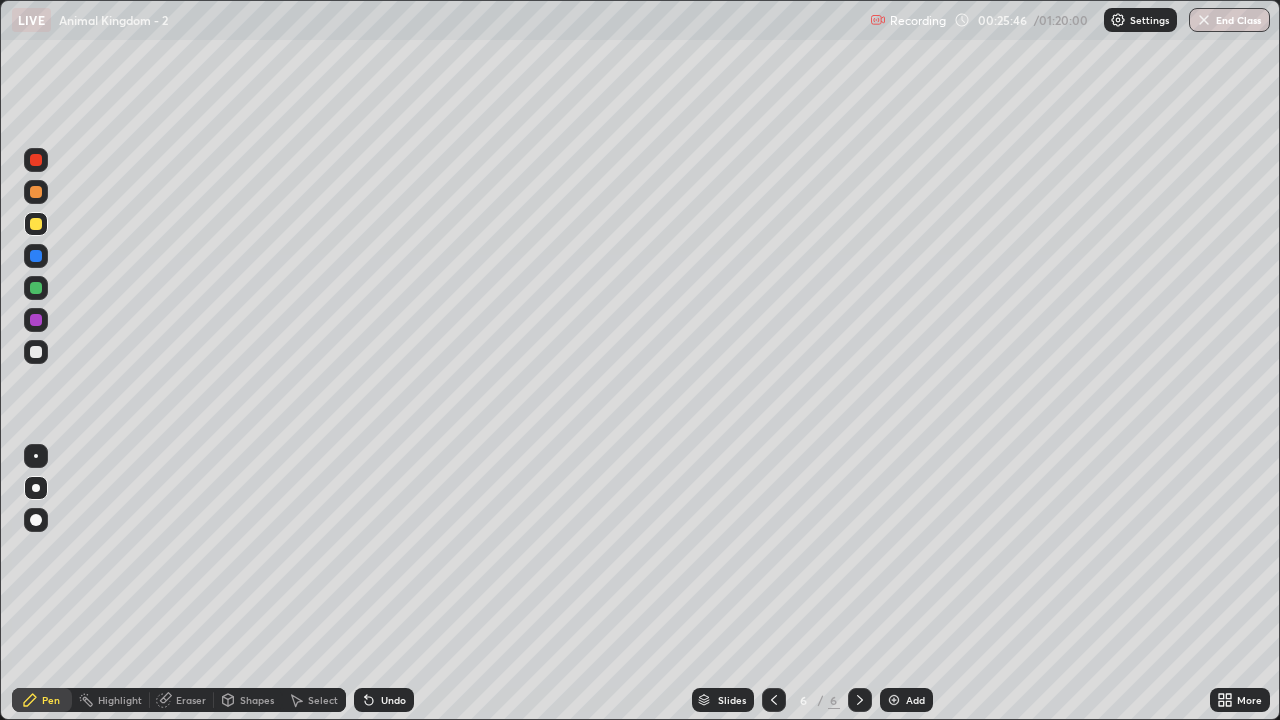 click at bounding box center (36, 352) 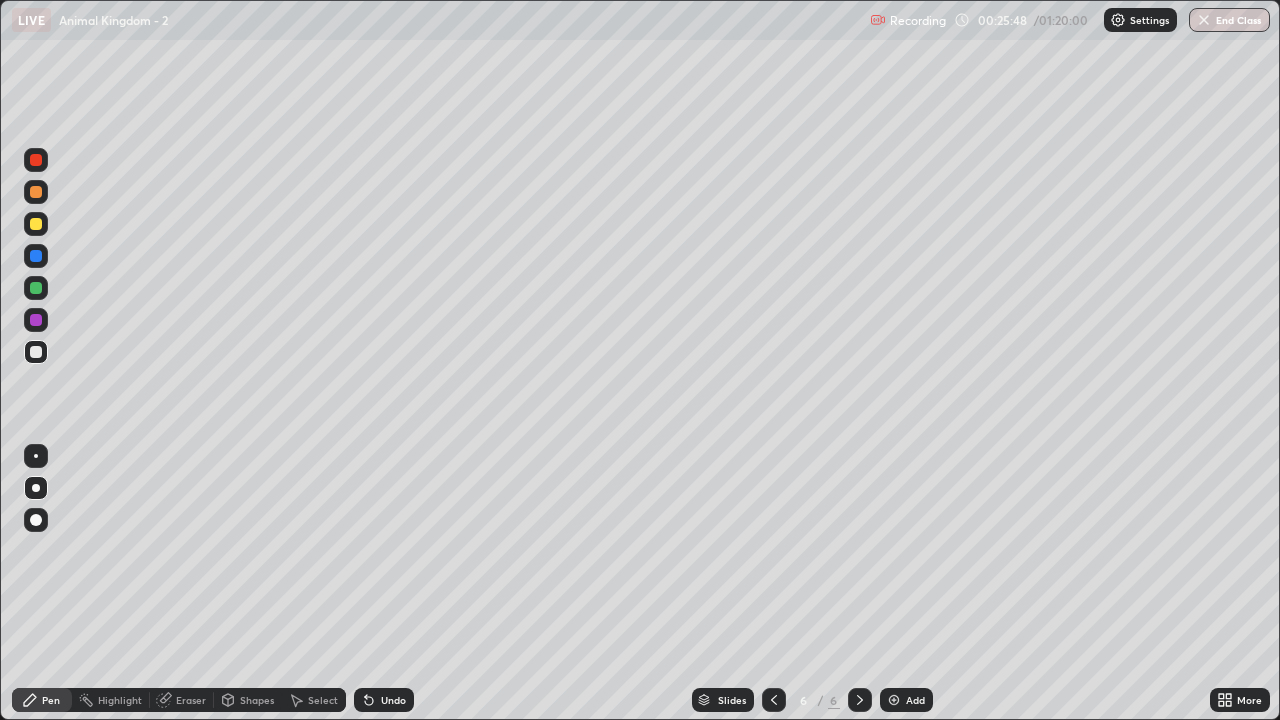 click on "Shapes" at bounding box center [257, 700] 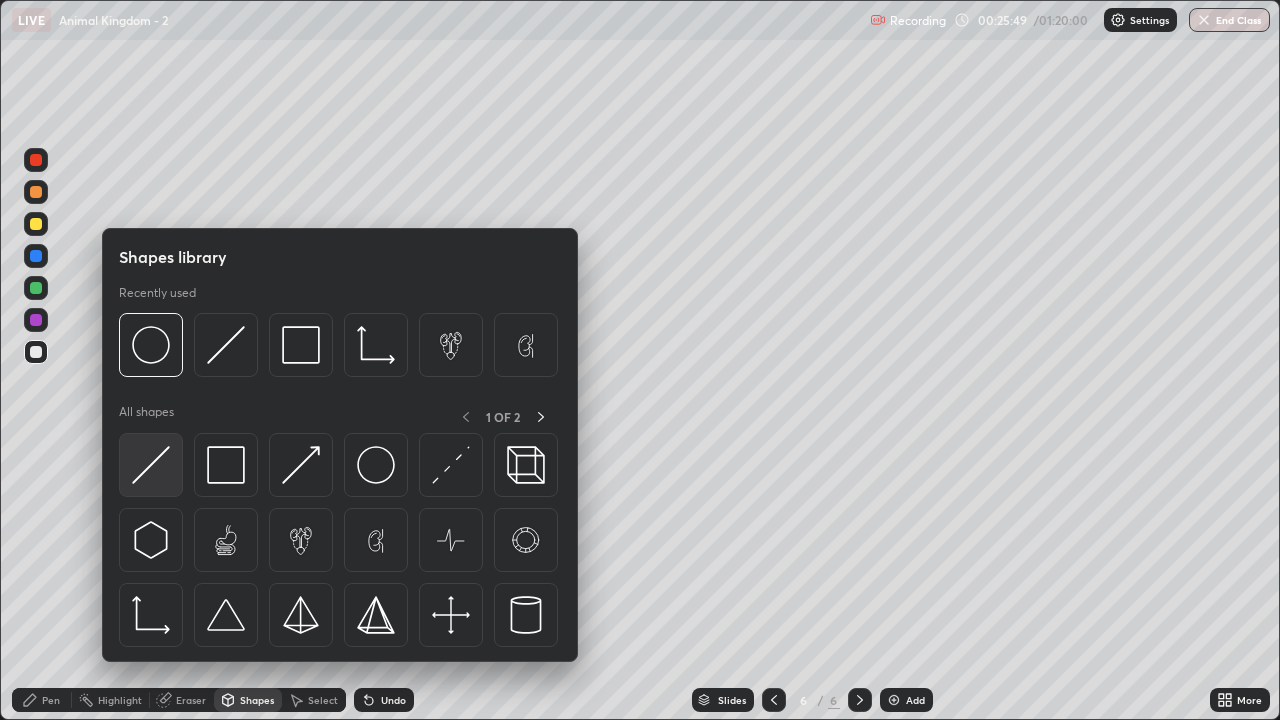 click at bounding box center [151, 465] 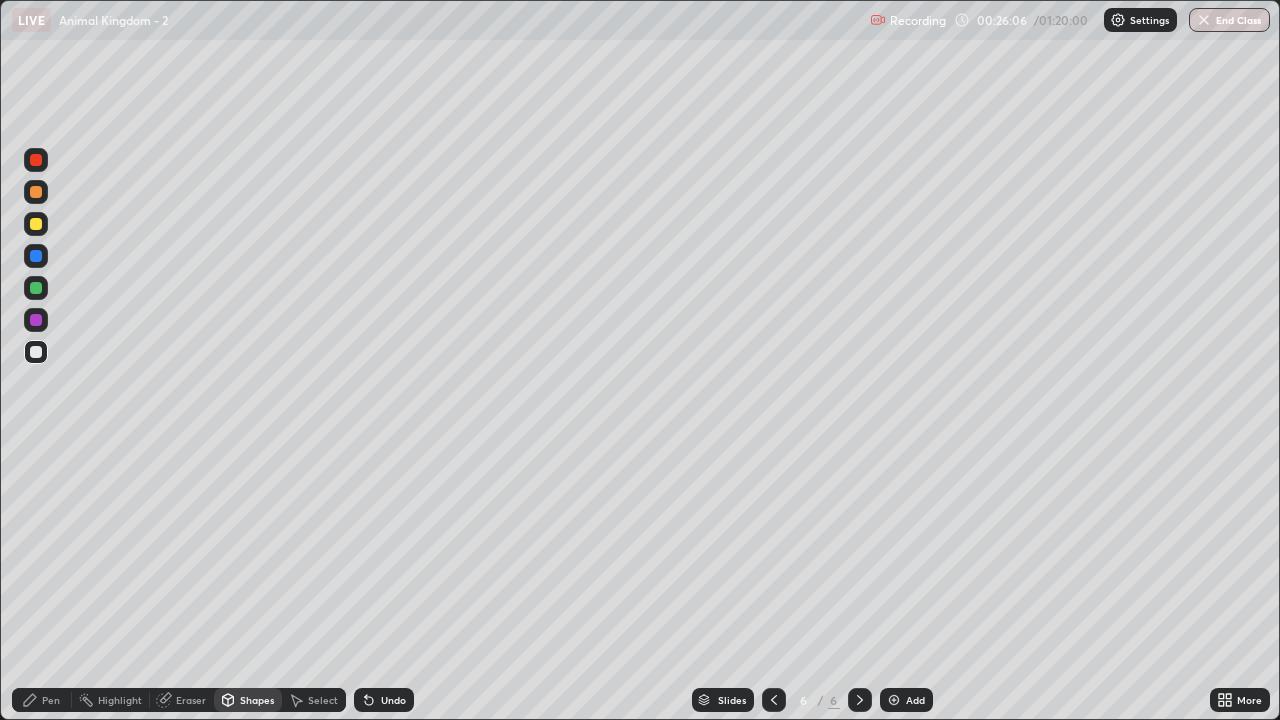 click 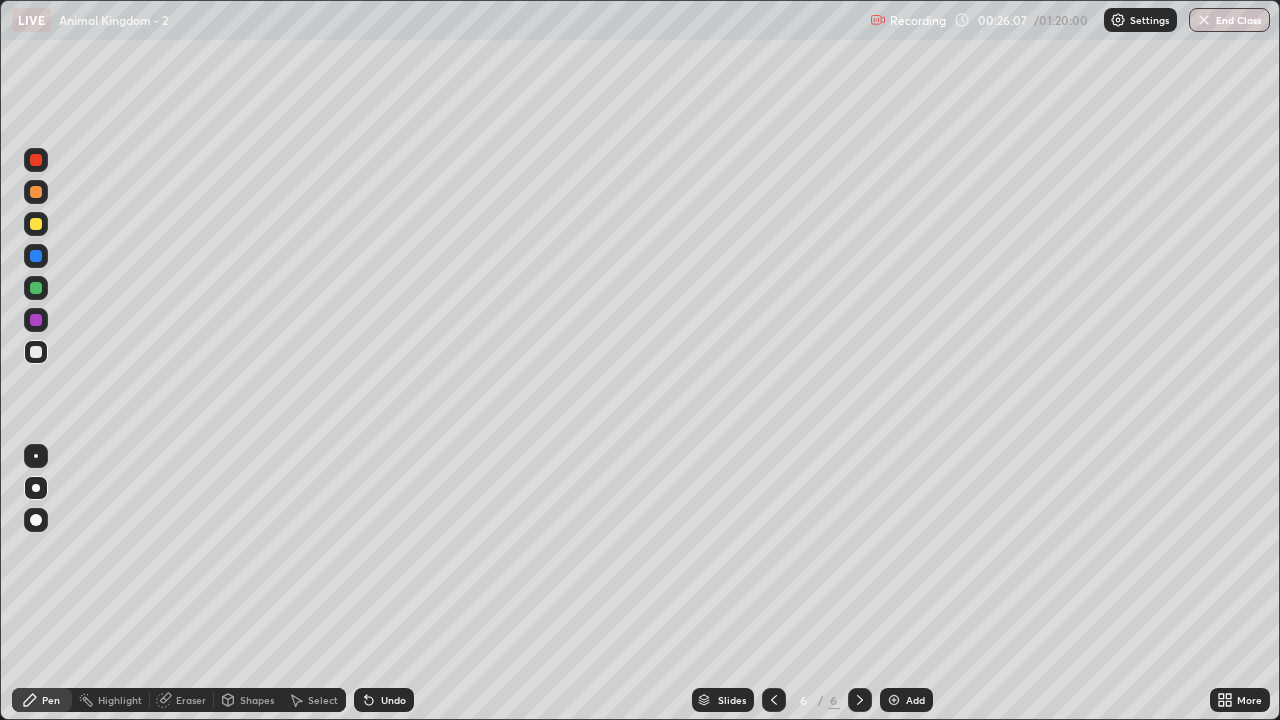 click at bounding box center (36, 224) 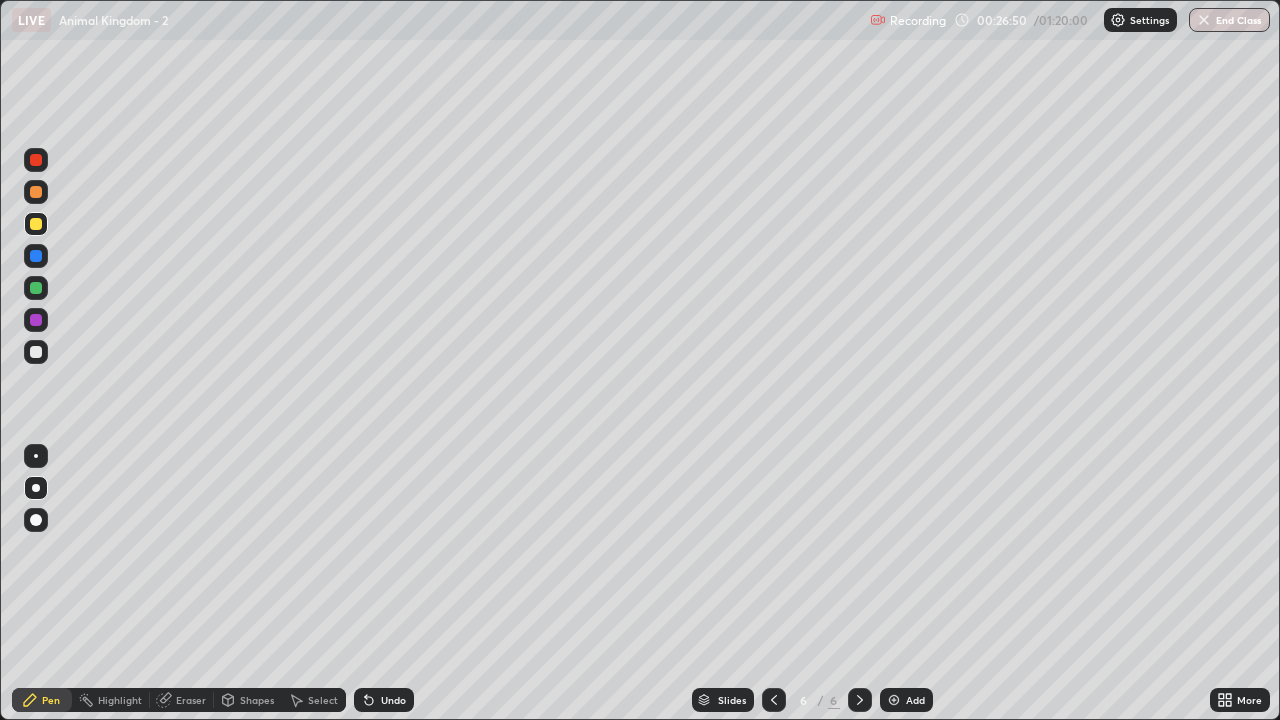 click at bounding box center (36, 352) 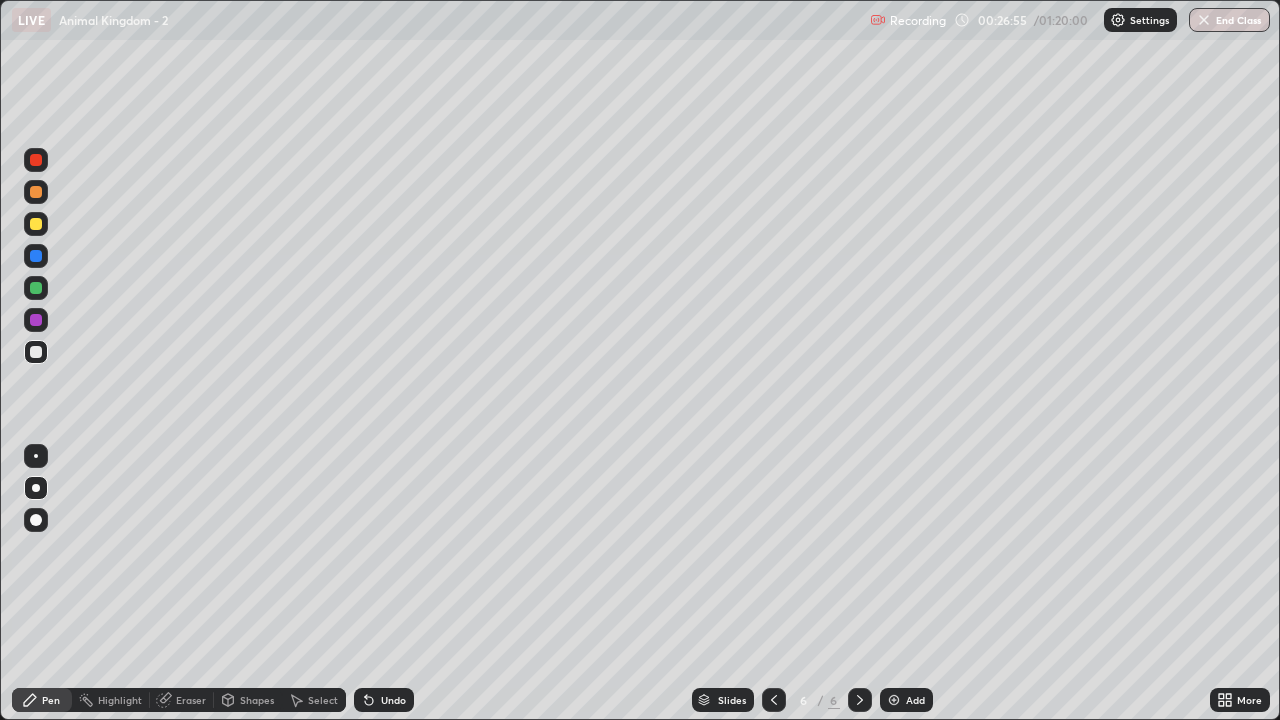 click at bounding box center (36, 288) 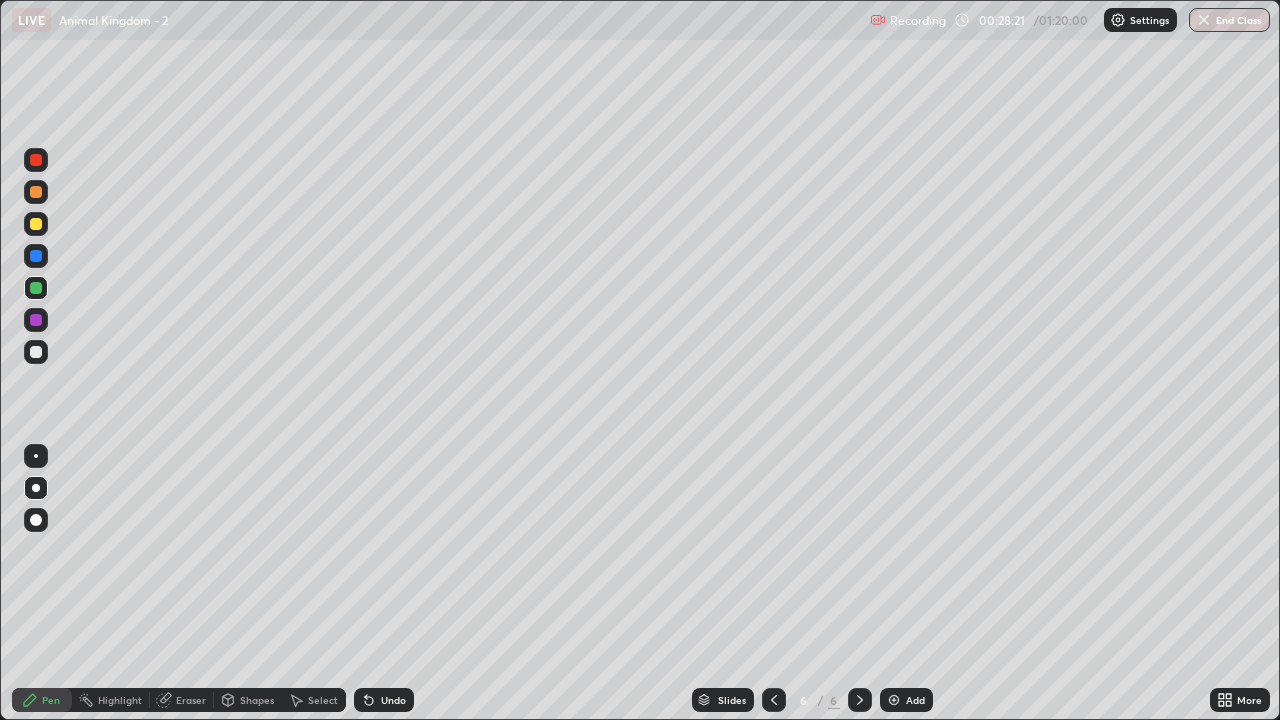 click at bounding box center (36, 320) 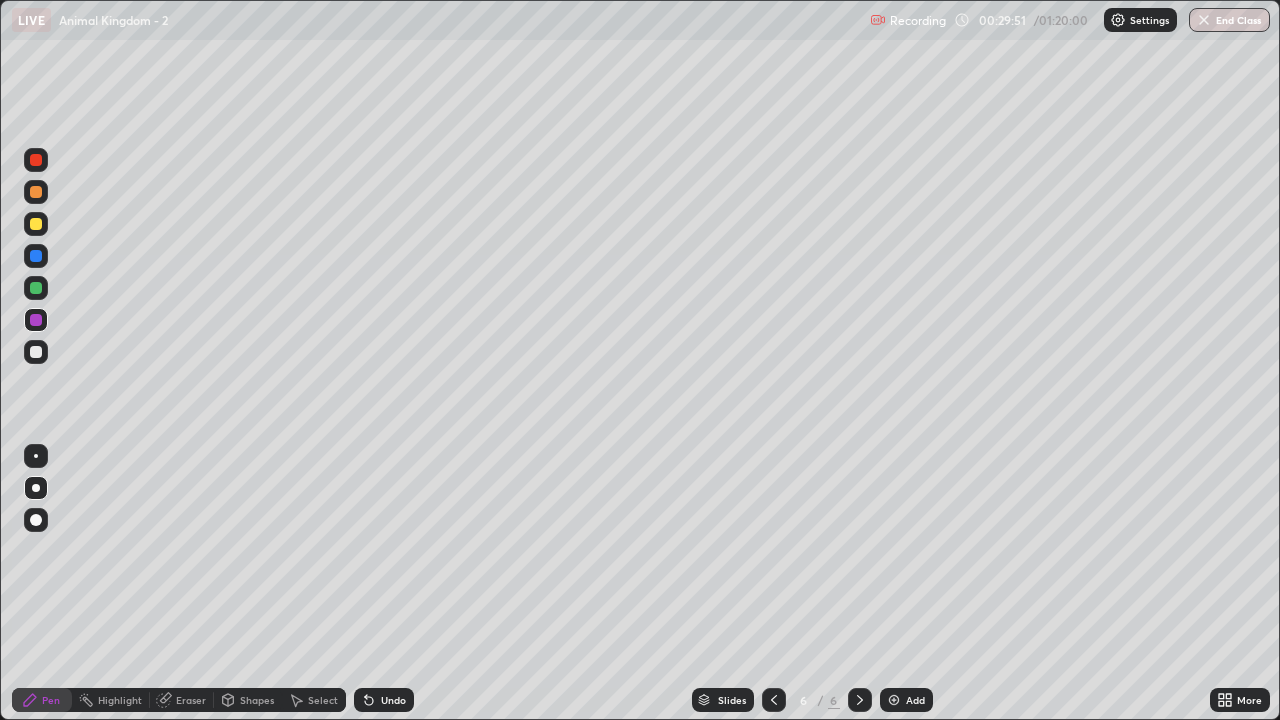 click at bounding box center [36, 256] 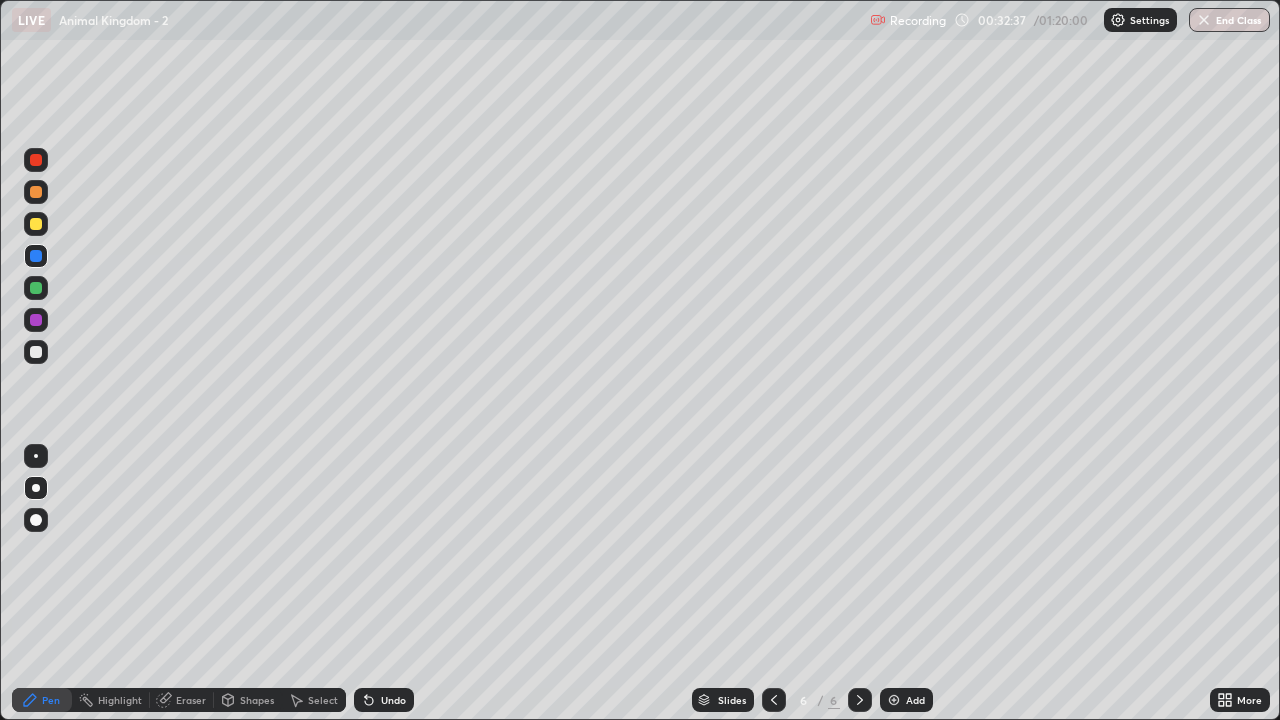 click at bounding box center [36, 320] 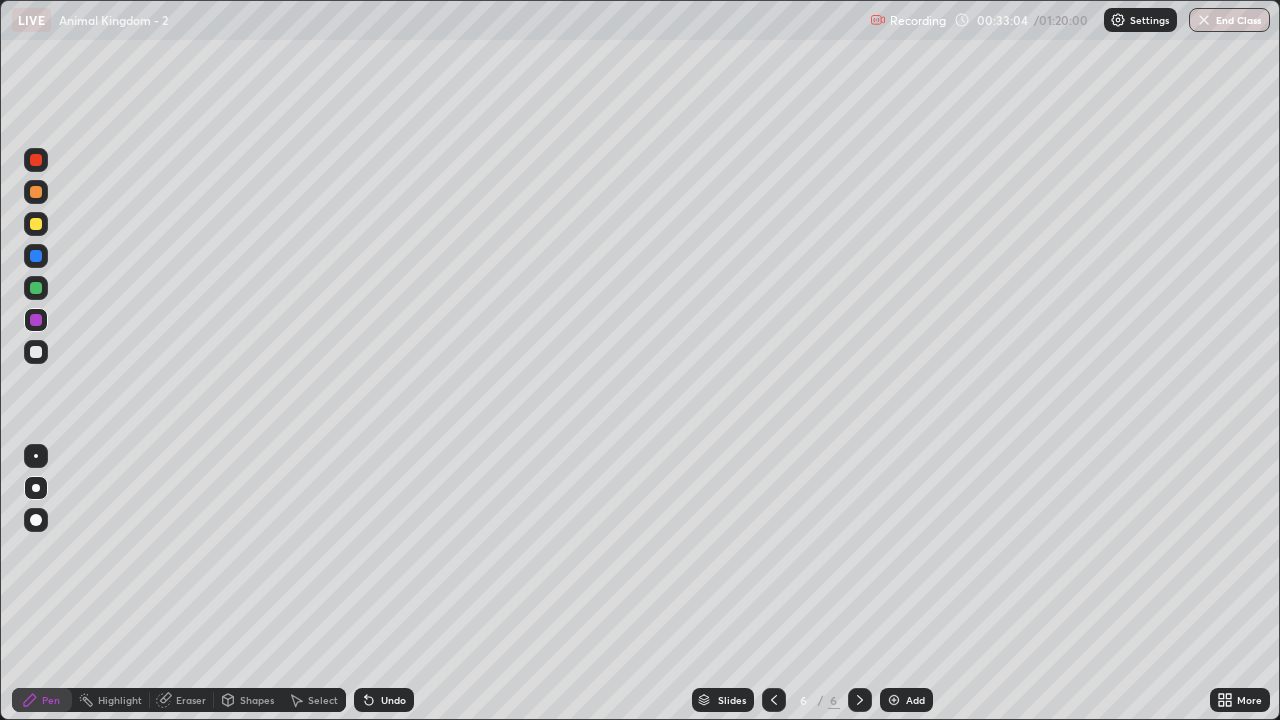 click on "Eraser" at bounding box center (182, 700) 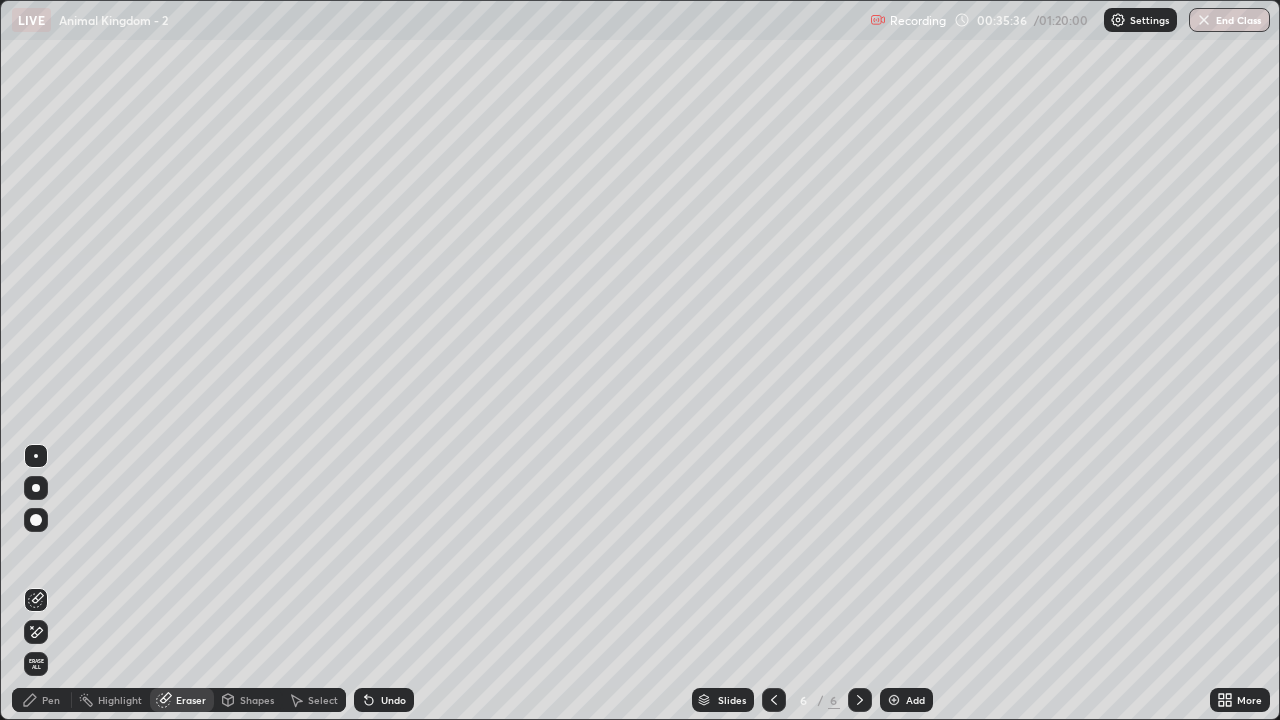 click on "Pen" at bounding box center (51, 700) 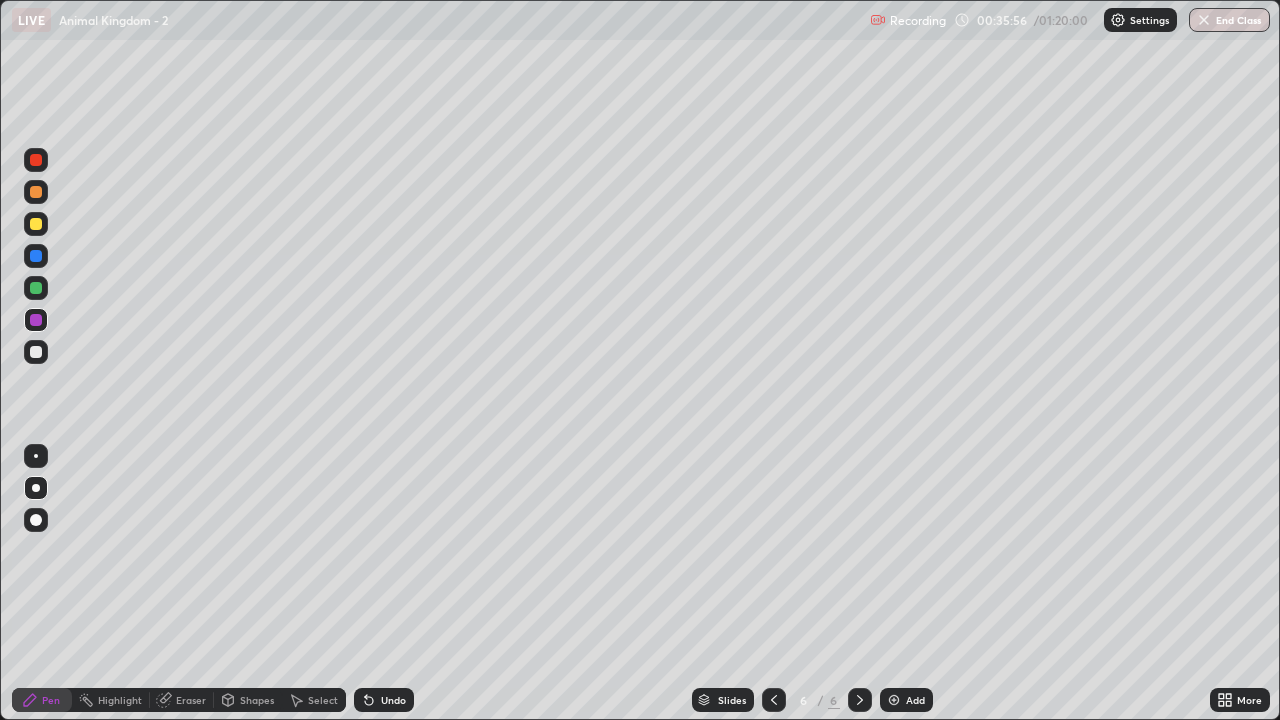click on "Add" at bounding box center (915, 700) 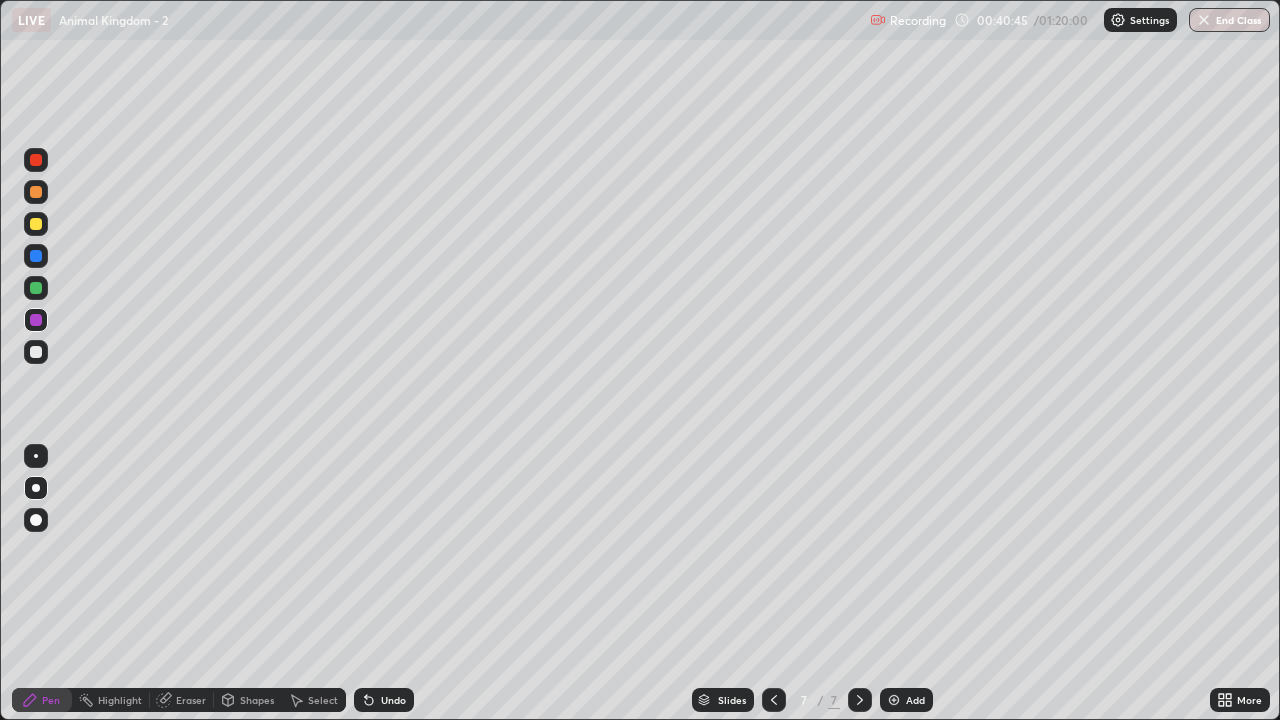 click 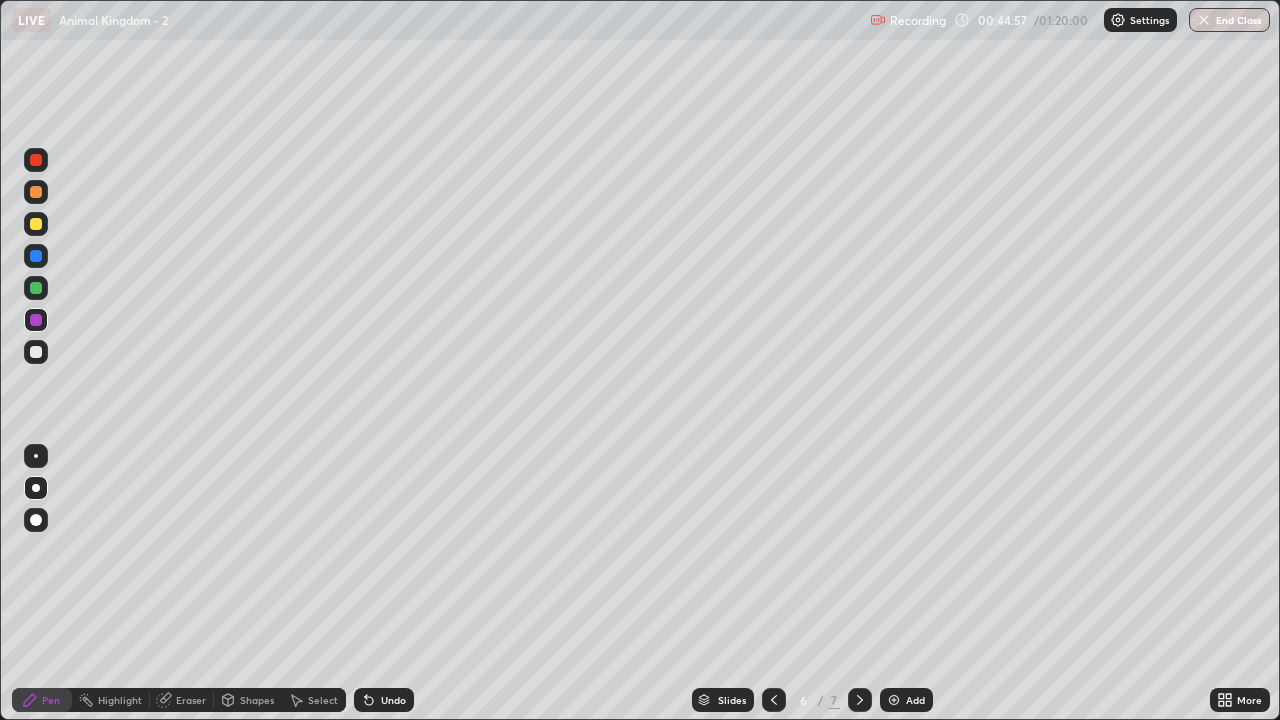 click on "Add" at bounding box center [915, 700] 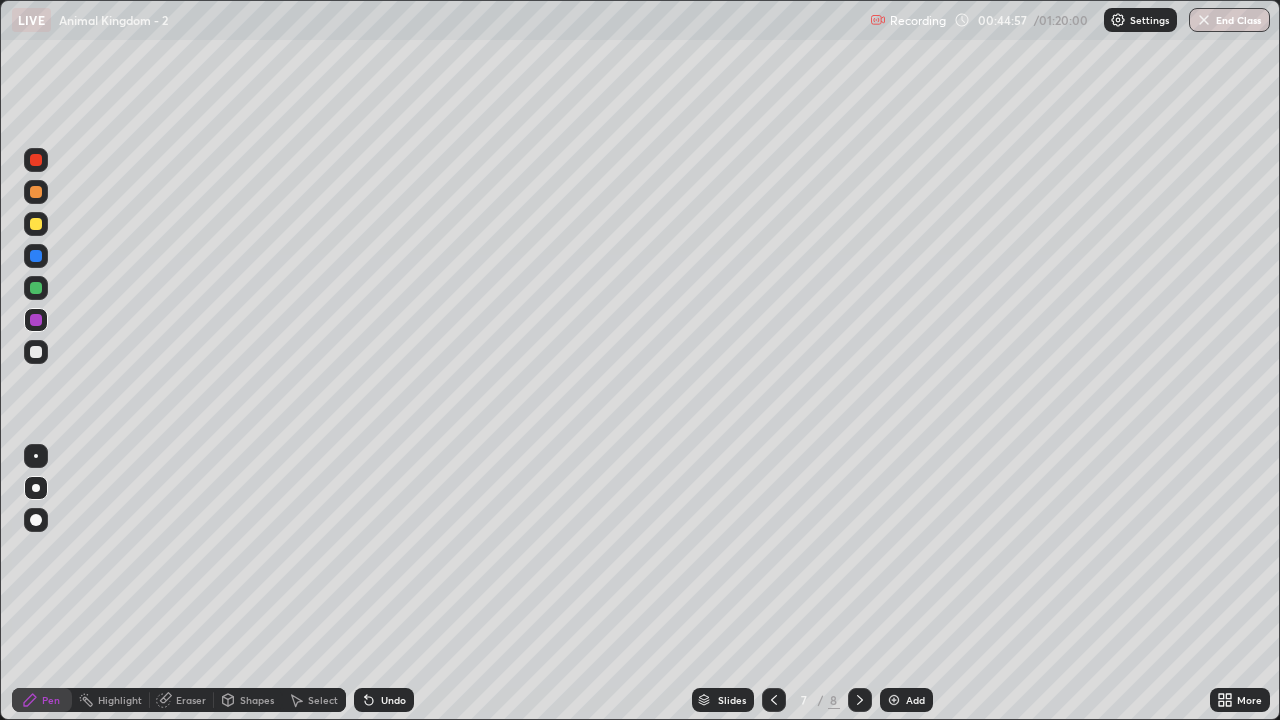 click 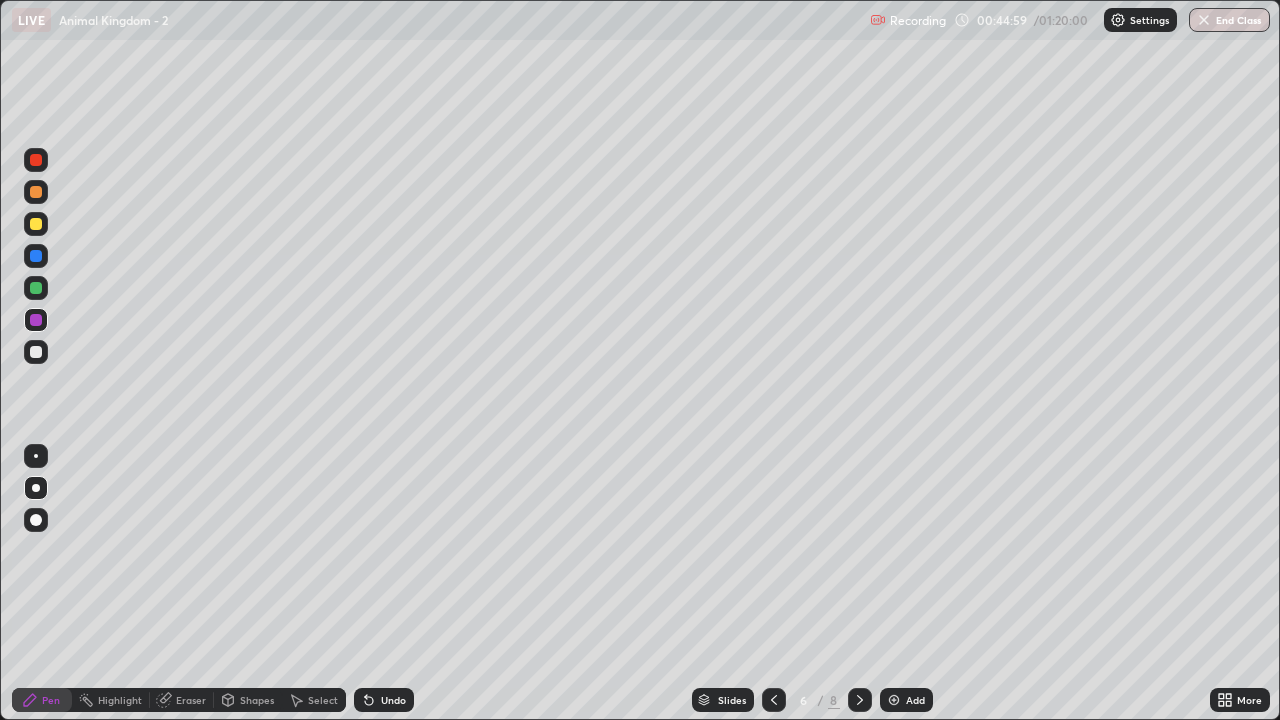 click 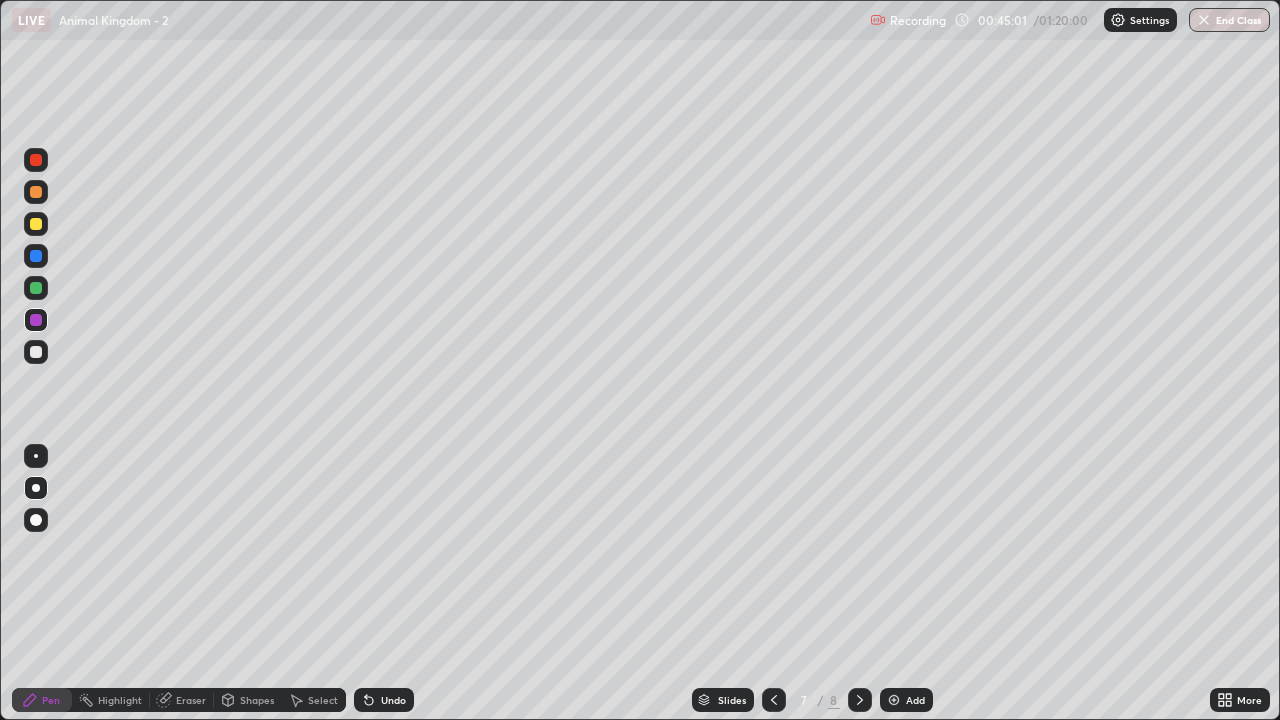 click at bounding box center [36, 352] 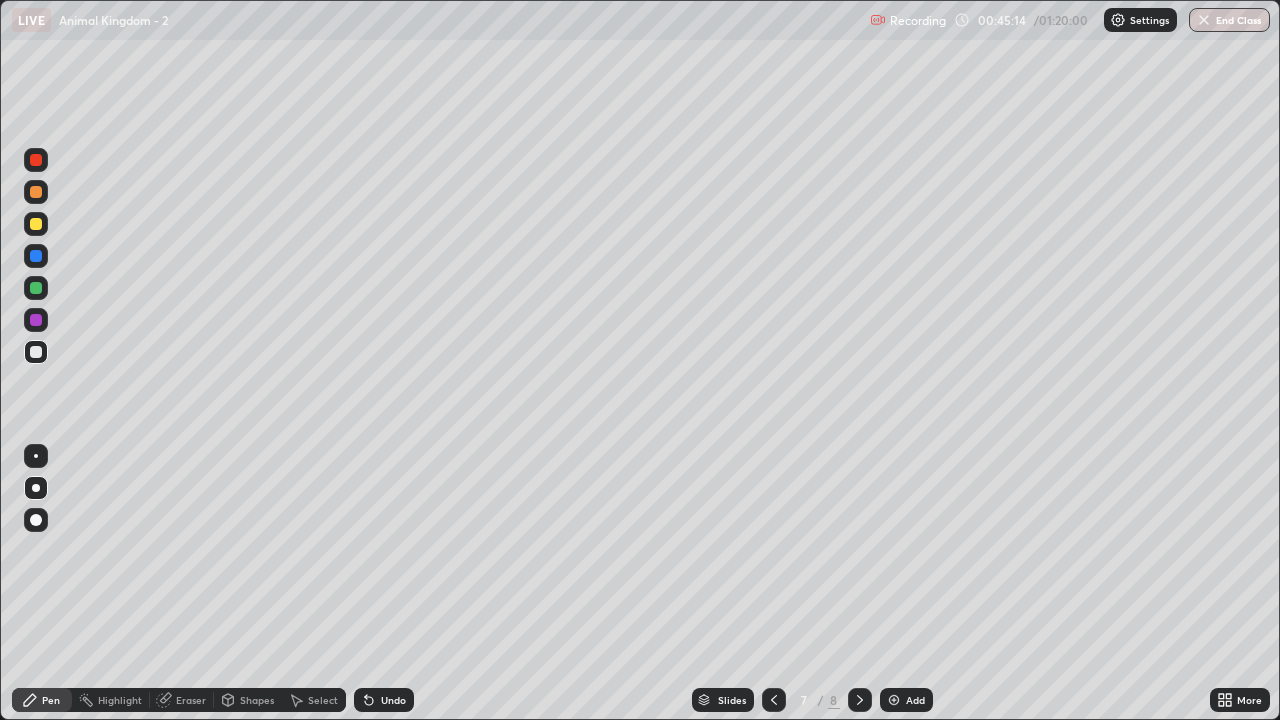 click 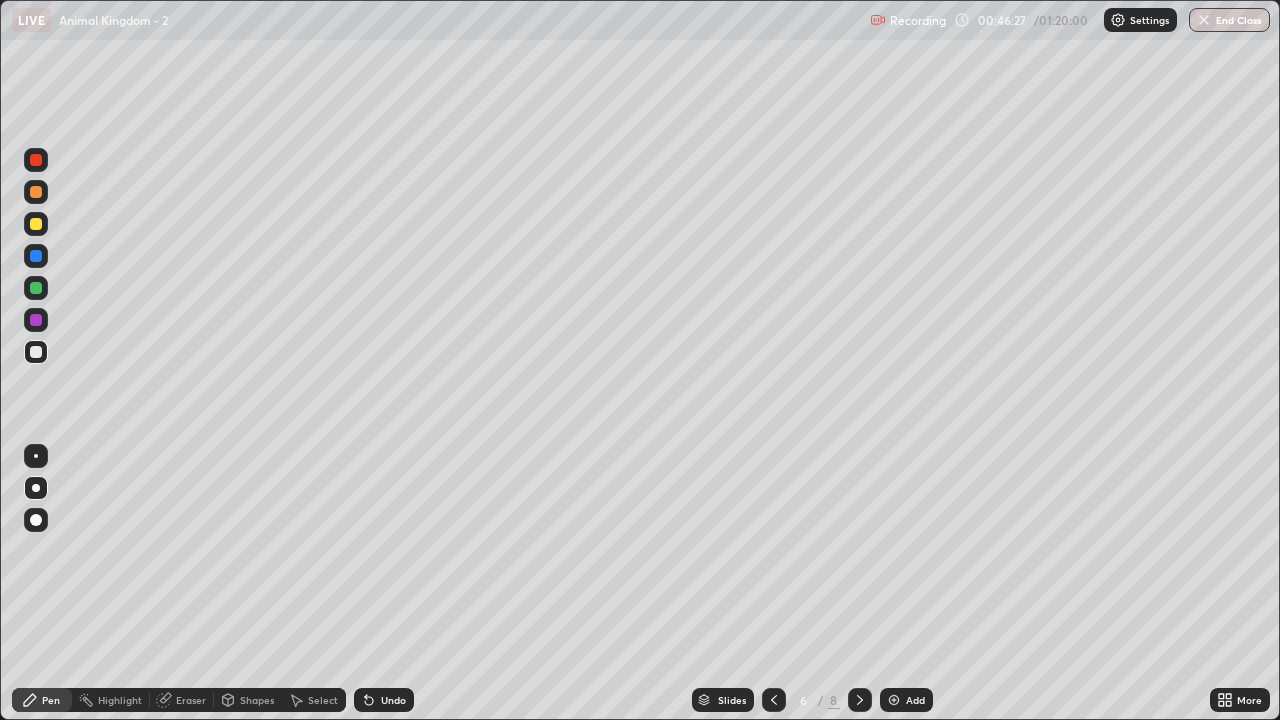 click 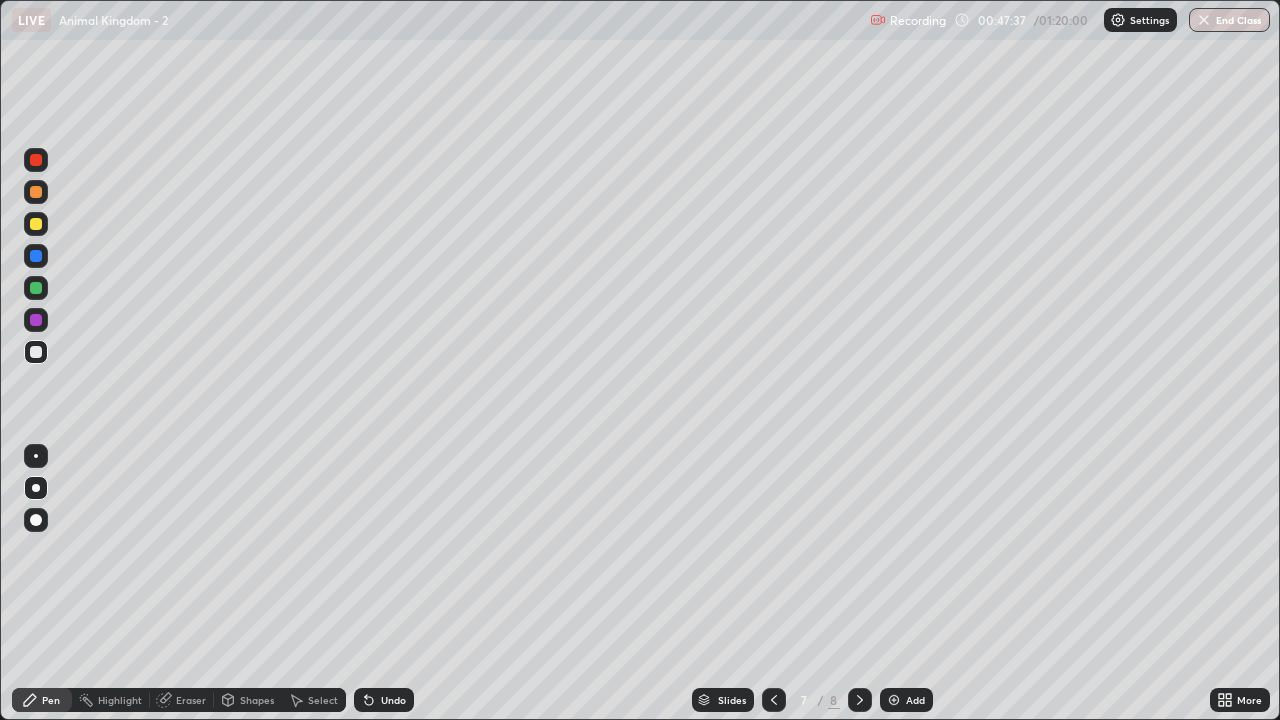 click 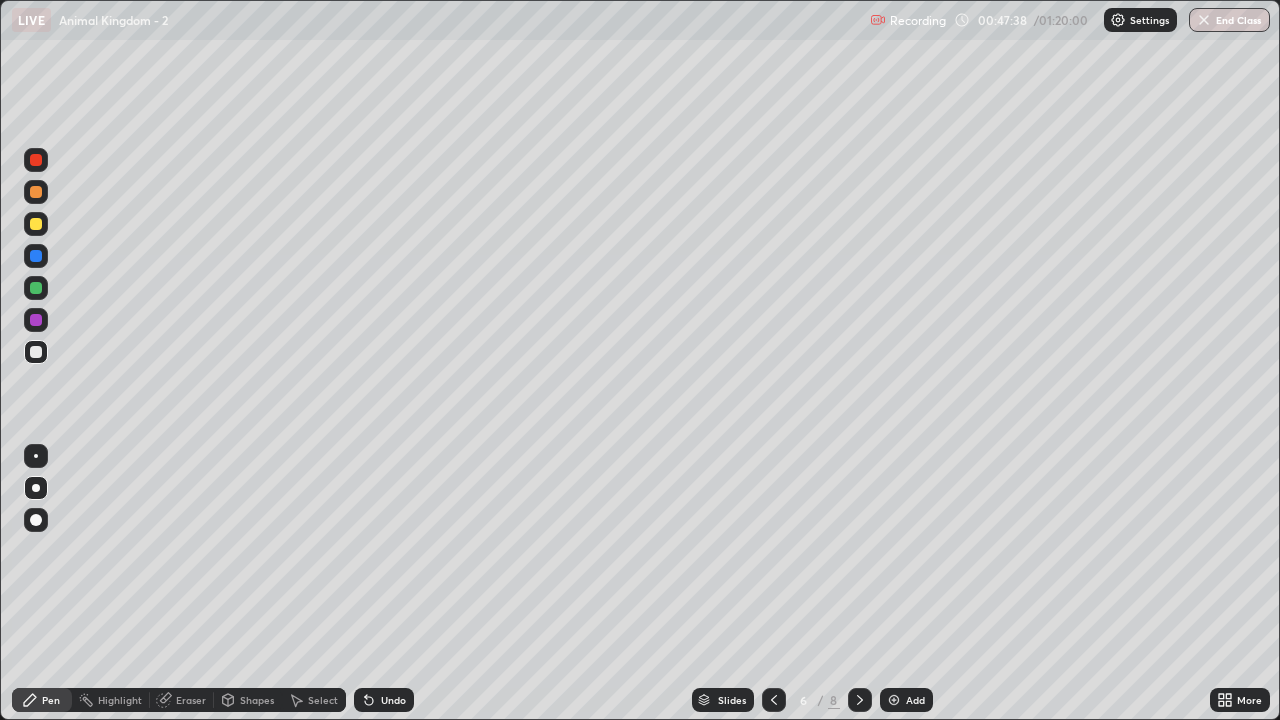click on "Add" at bounding box center [915, 700] 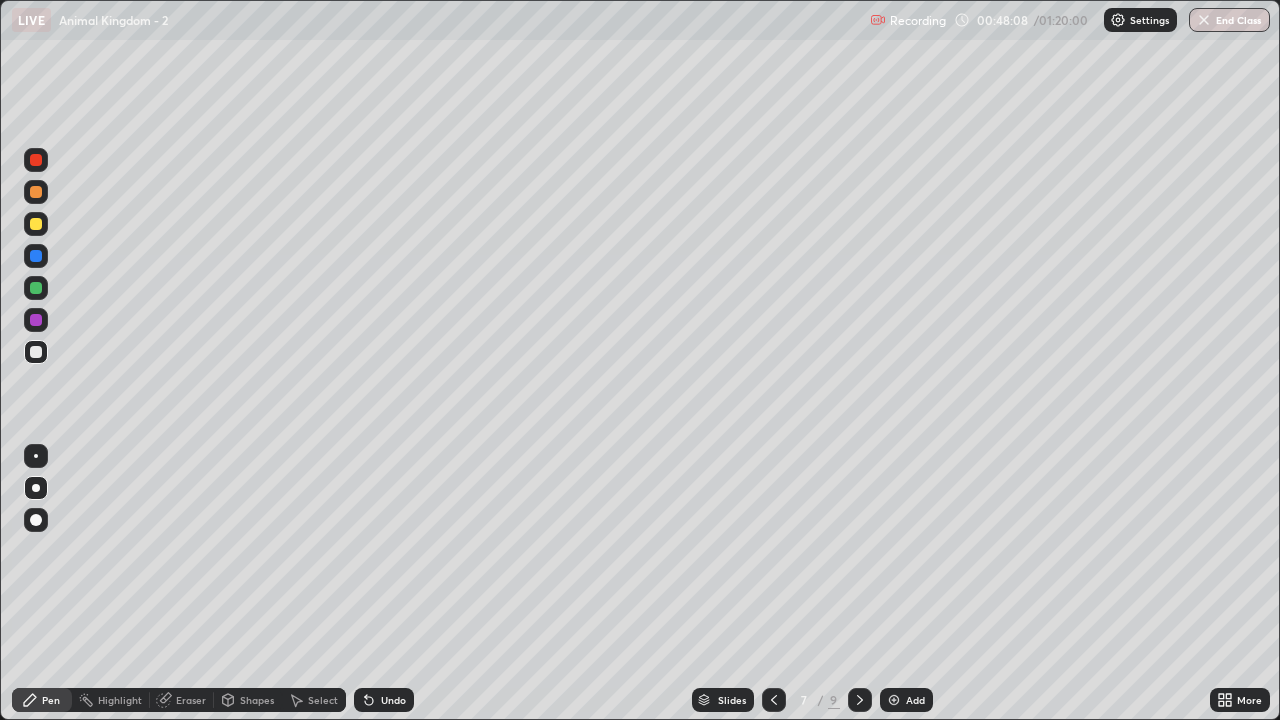 click at bounding box center [36, 320] 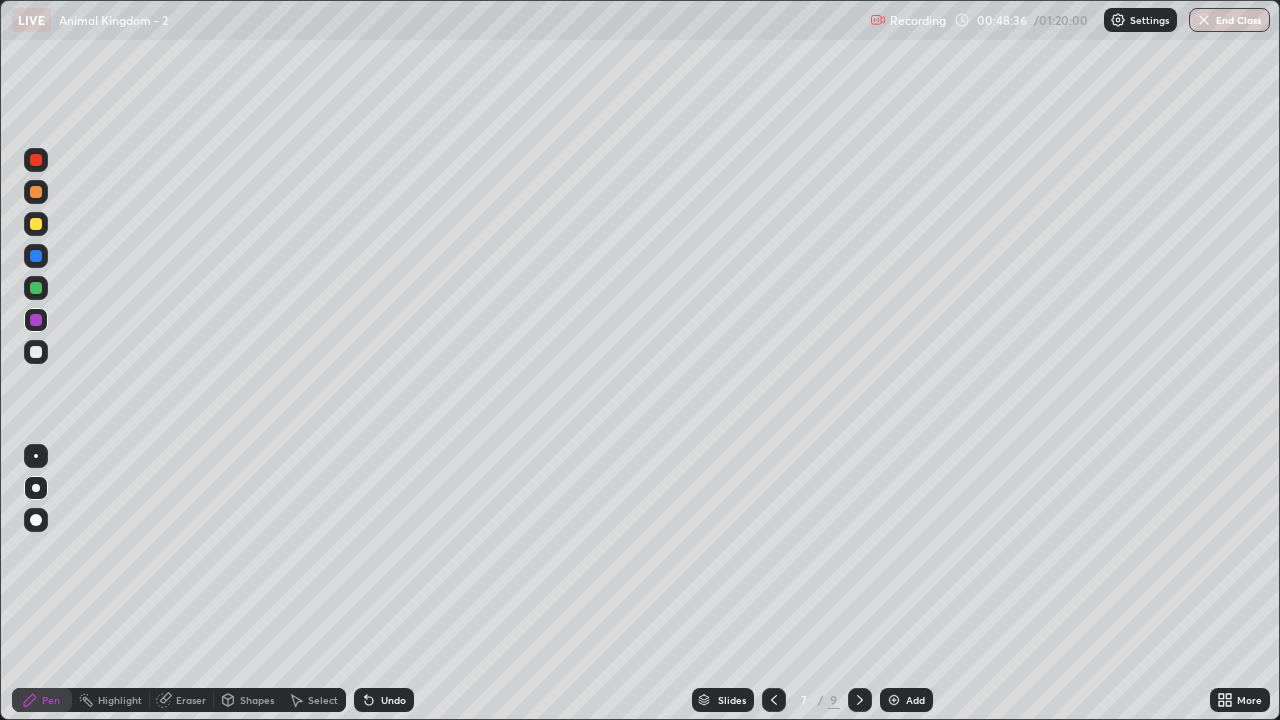 click at bounding box center (36, 224) 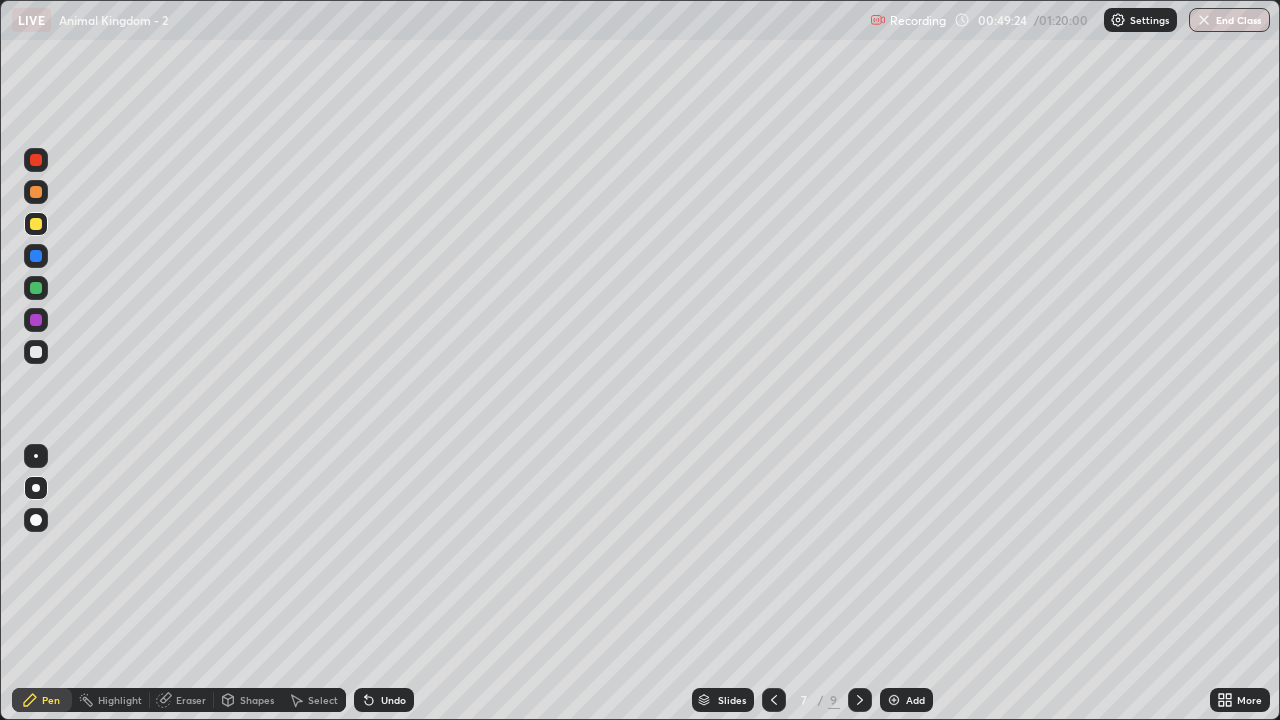 click at bounding box center (860, 700) 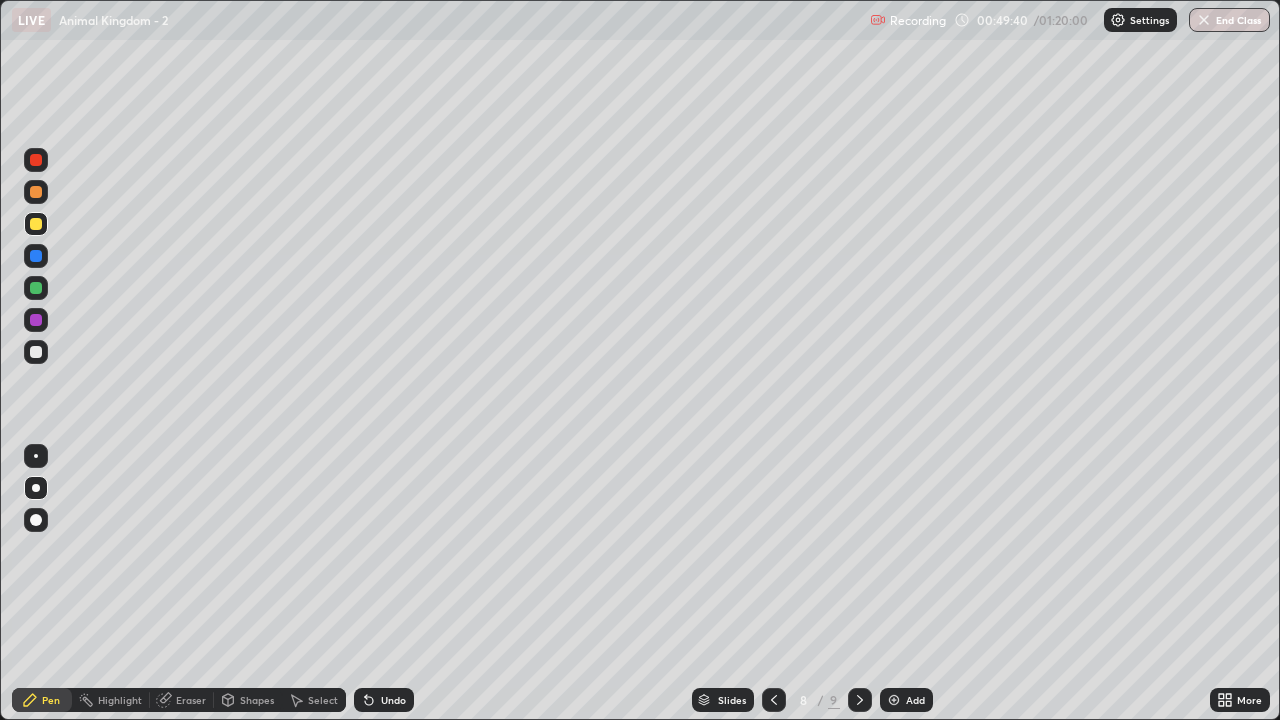 click on "Eraser" at bounding box center [182, 700] 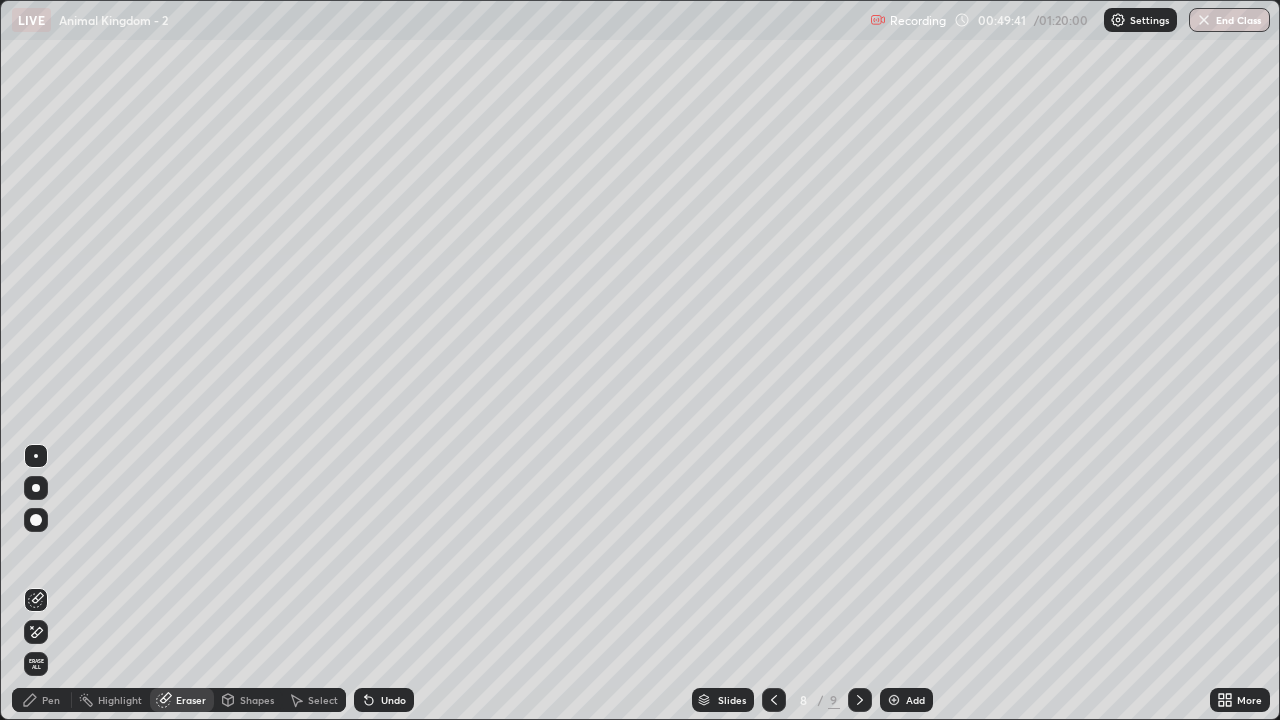 click on "Shapes" at bounding box center (257, 700) 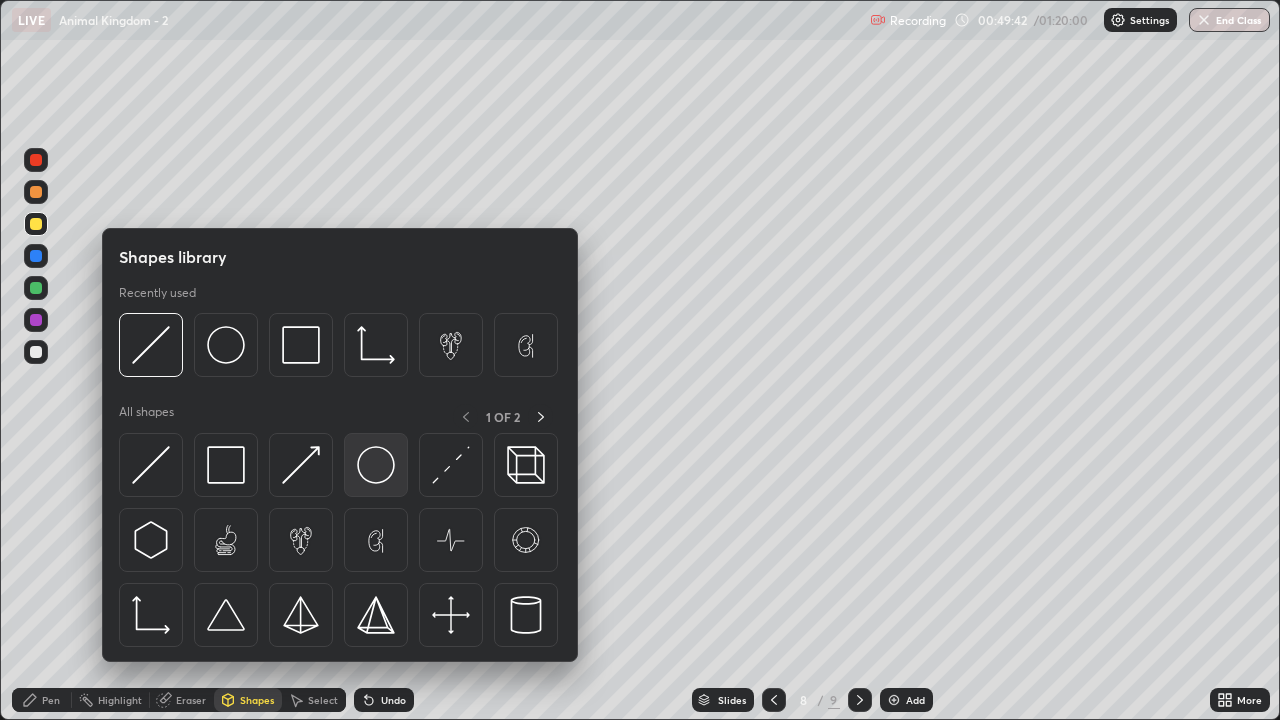 click at bounding box center (376, 465) 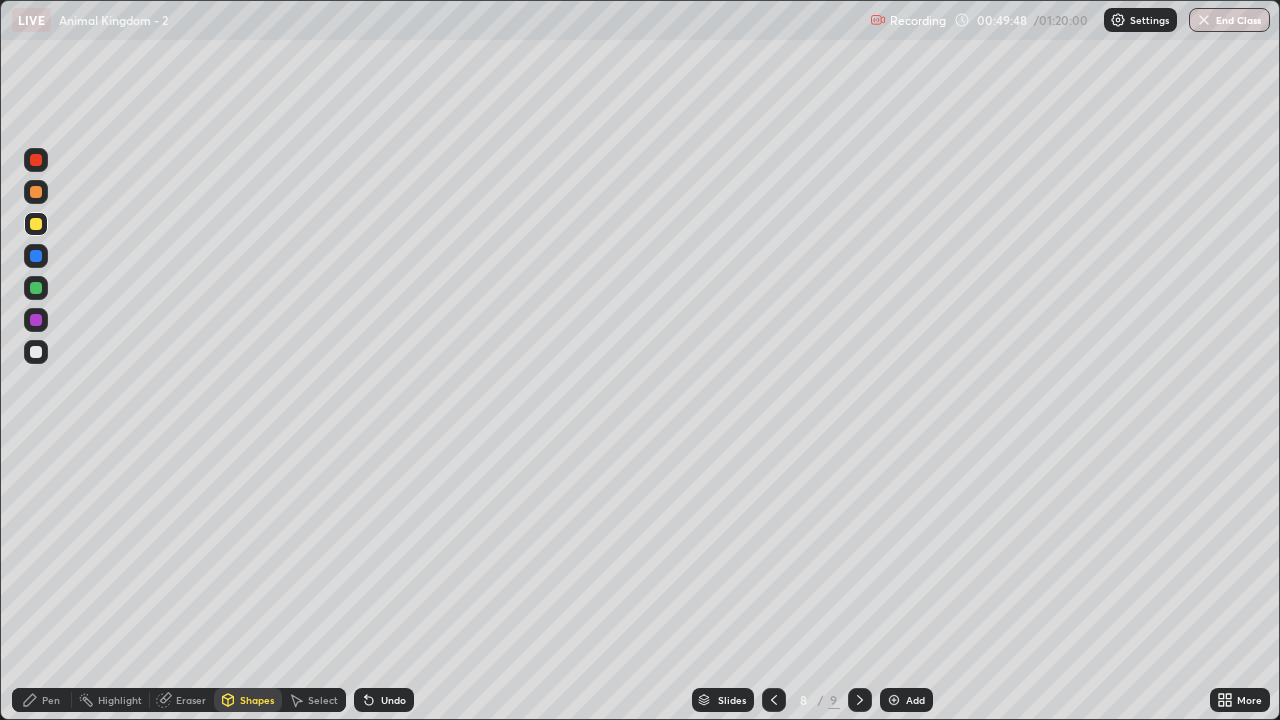 click on "Pen" at bounding box center (51, 700) 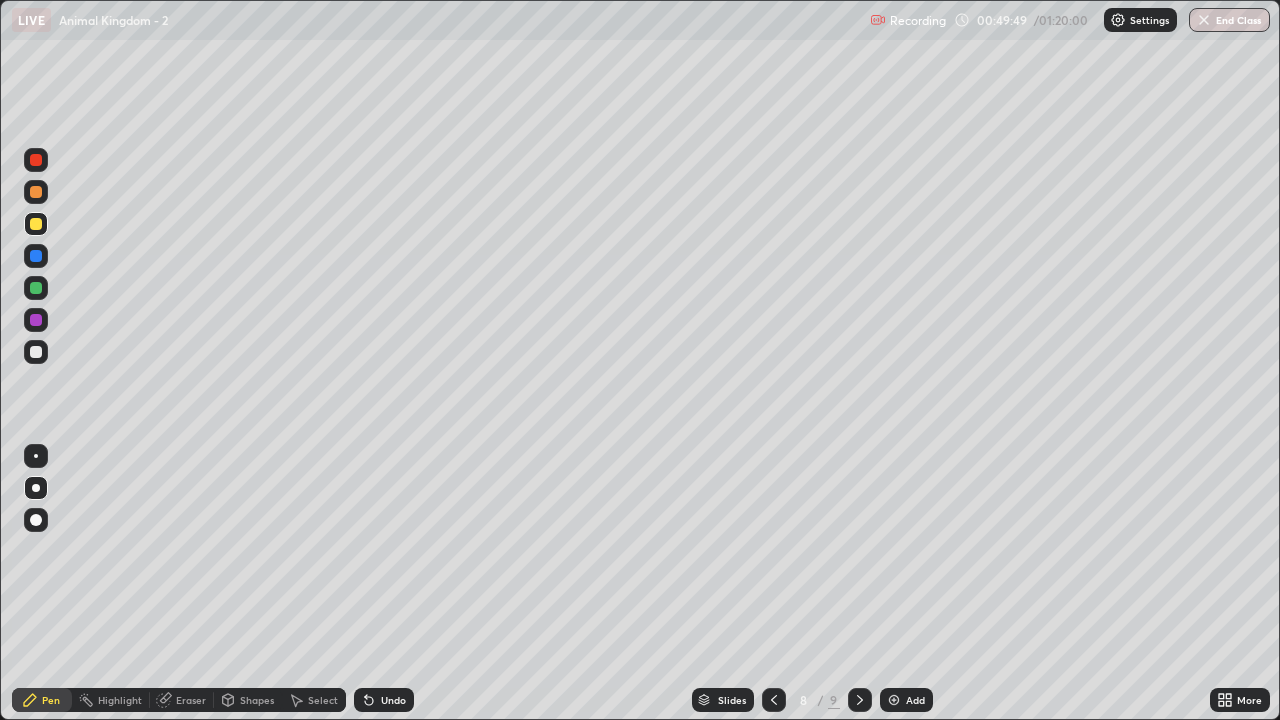 click at bounding box center [36, 352] 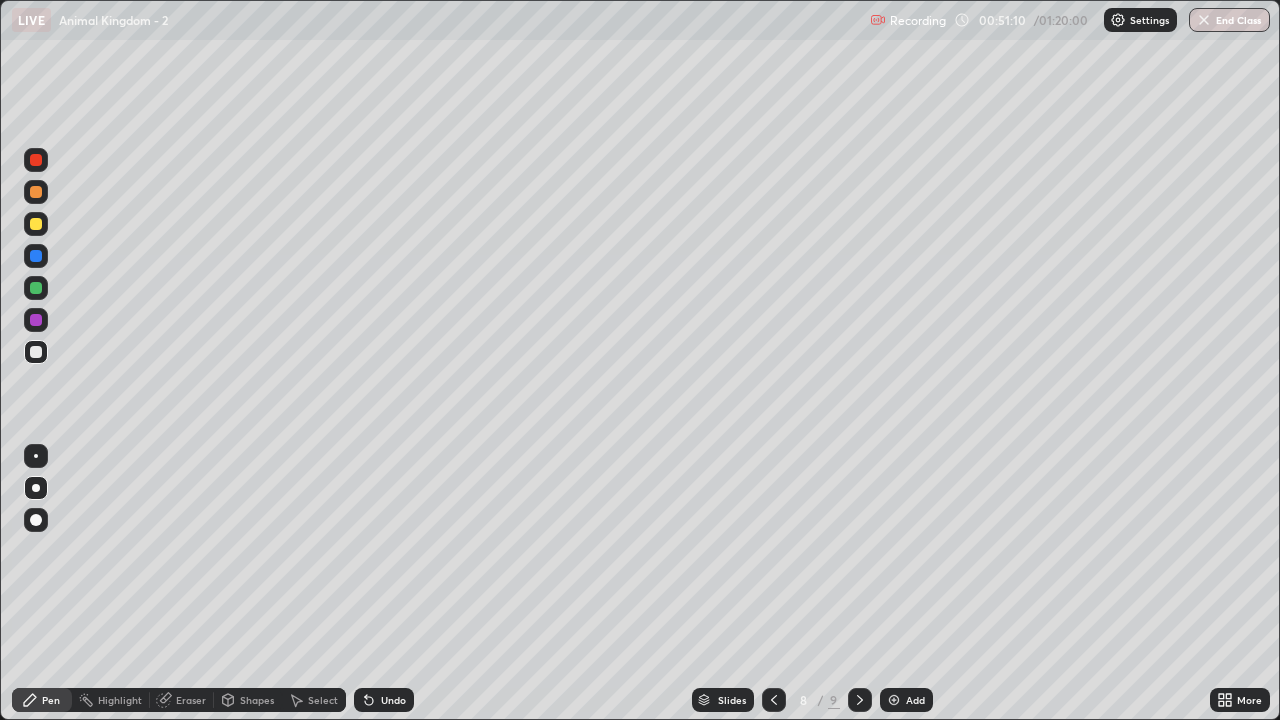 click at bounding box center [36, 288] 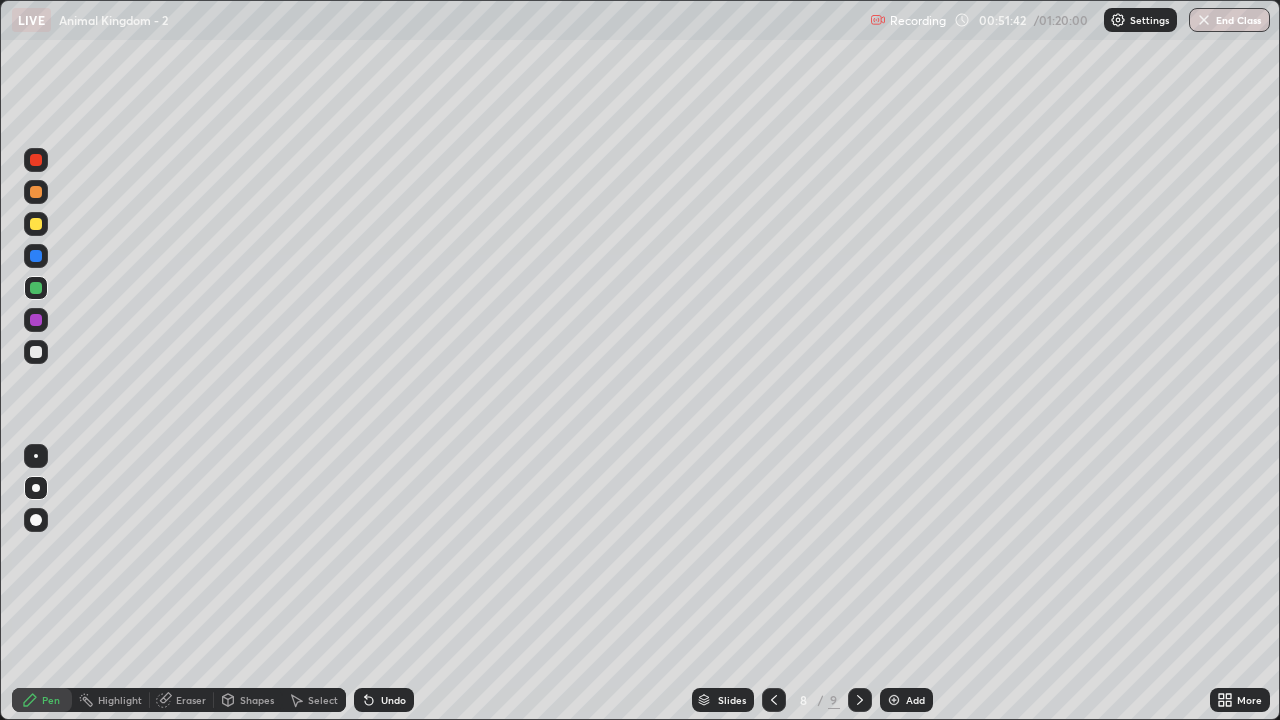 click at bounding box center (36, 320) 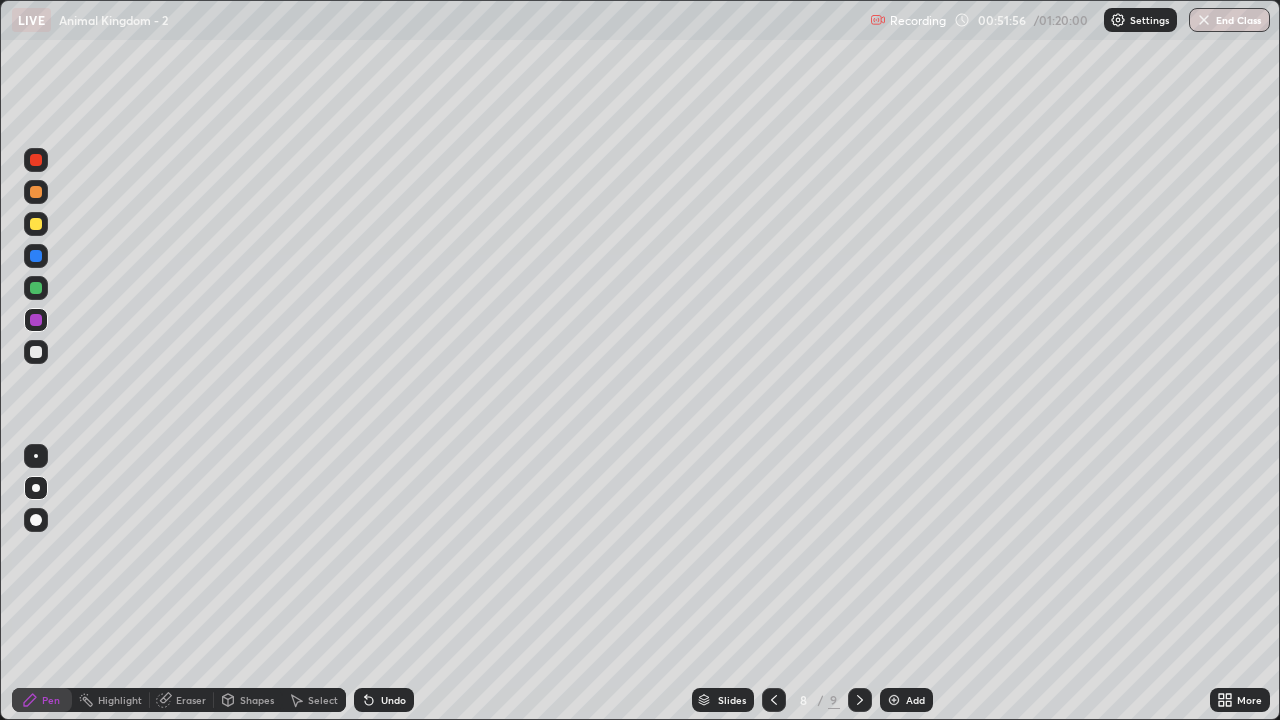 click at bounding box center [36, 192] 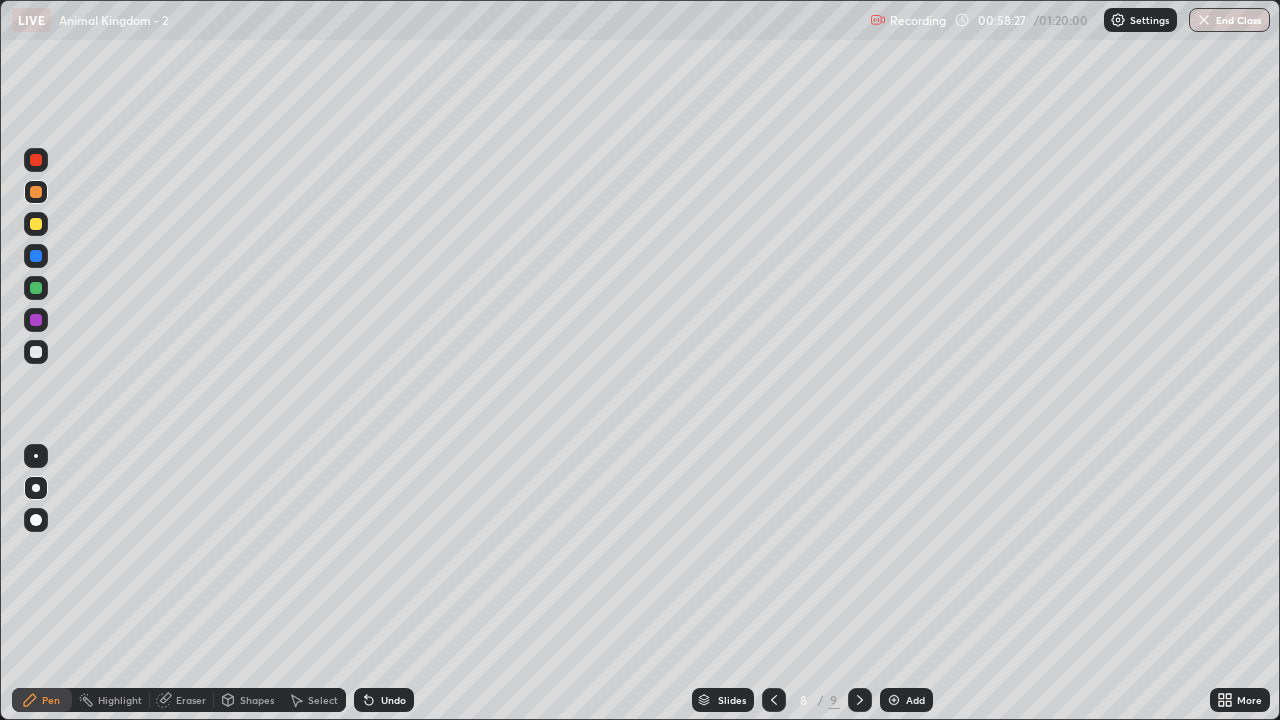 click 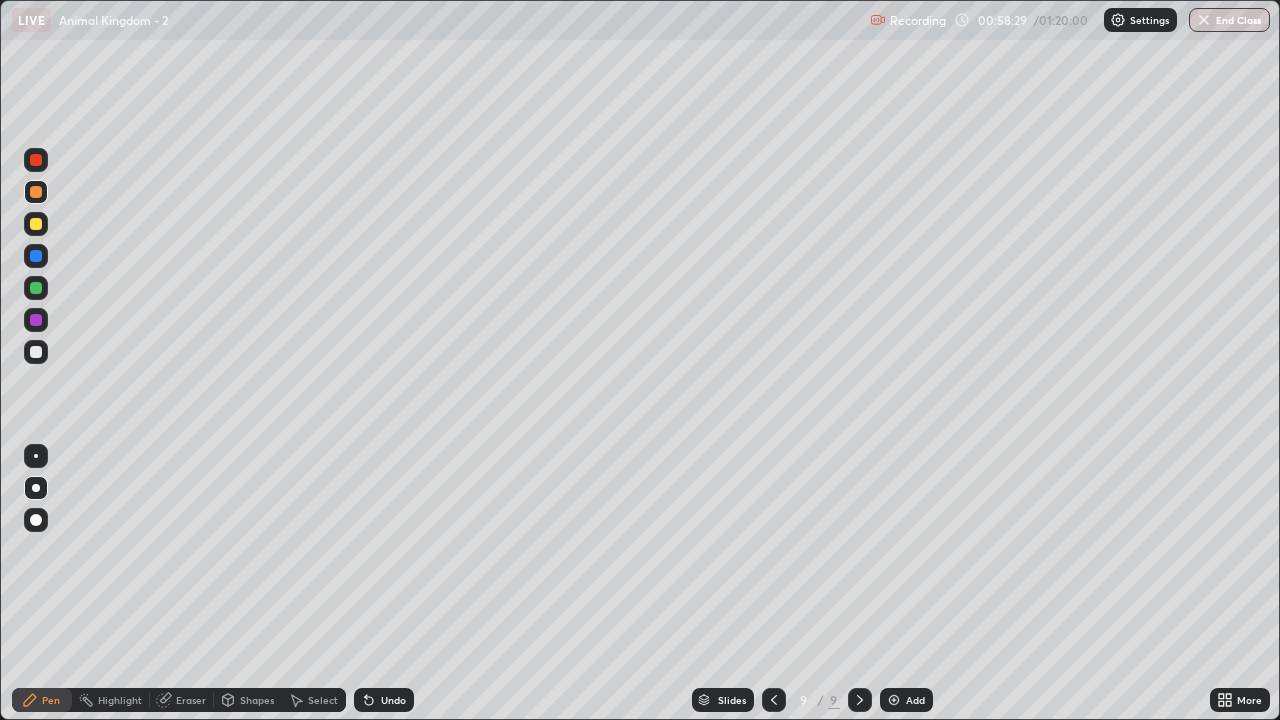 click at bounding box center [36, 352] 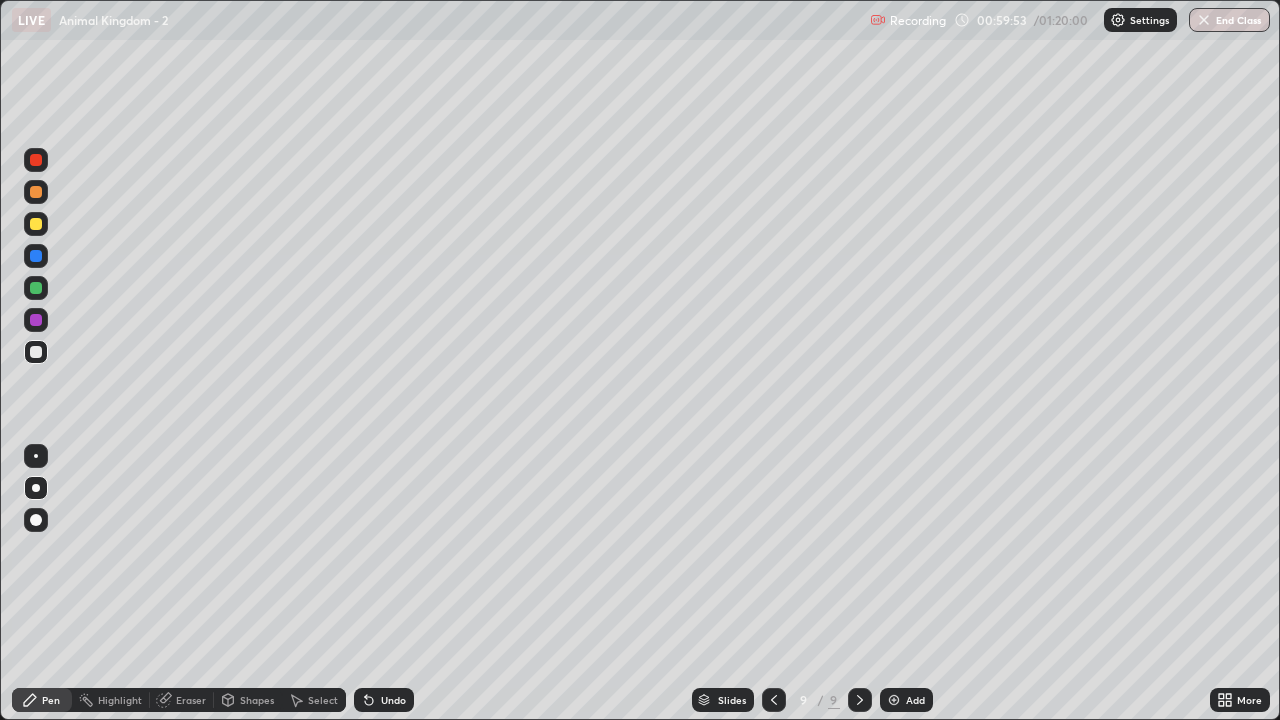 click at bounding box center [36, 320] 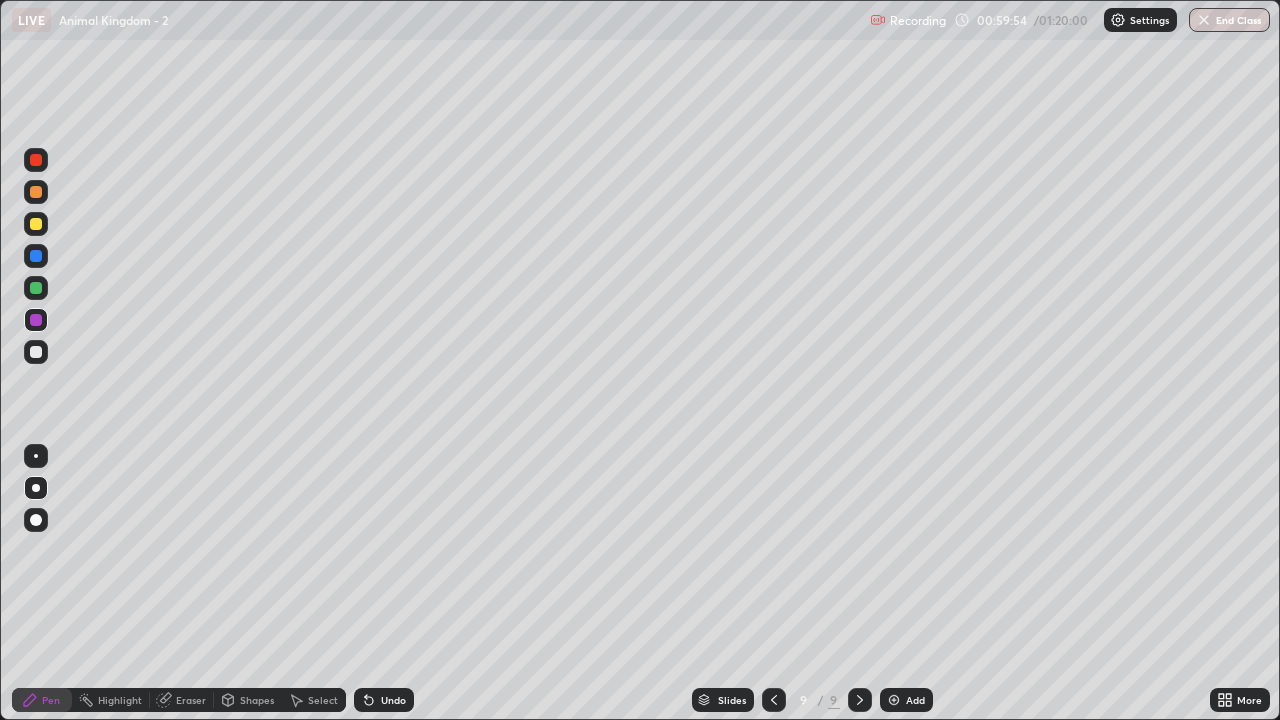 click on "Shapes" at bounding box center [248, 700] 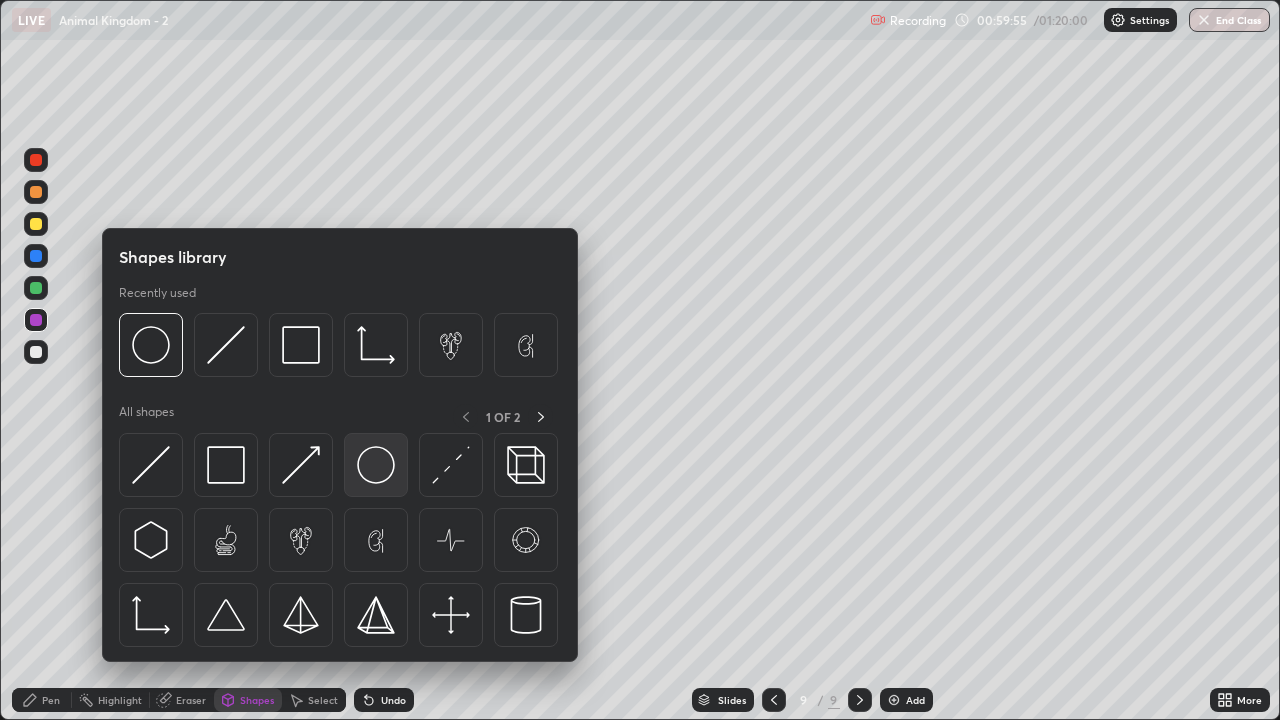 click at bounding box center (376, 465) 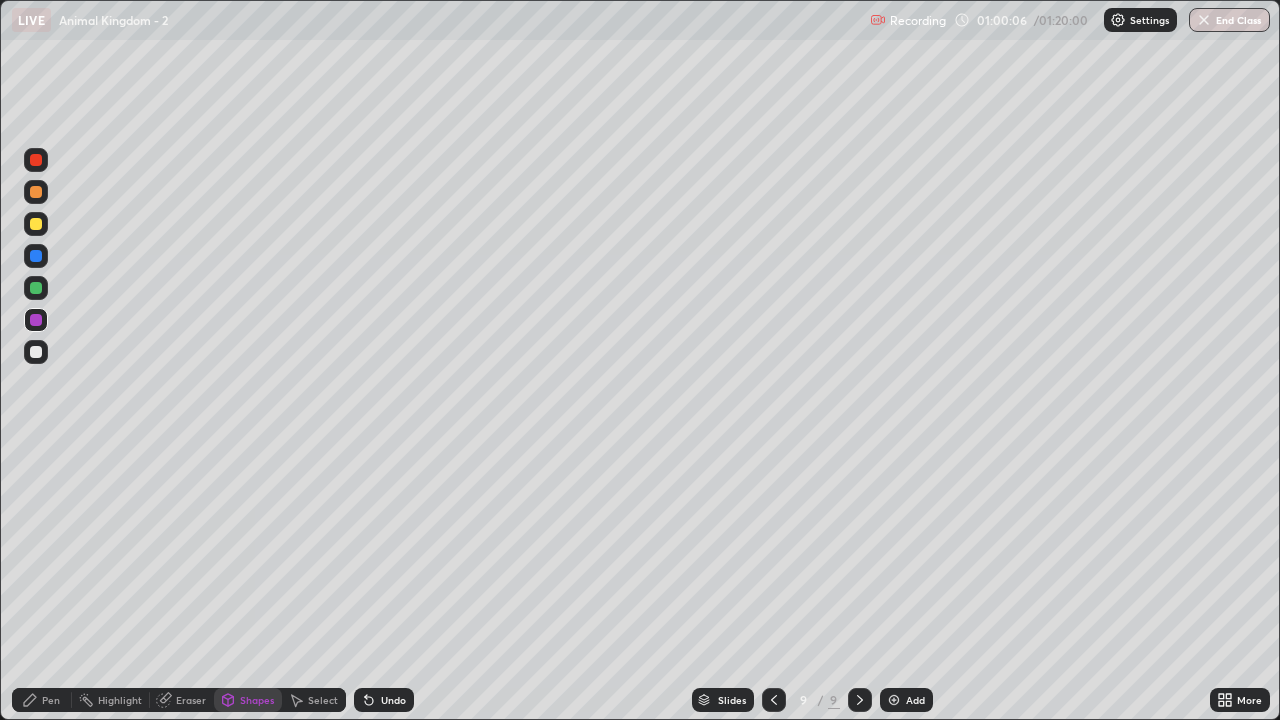 click at bounding box center (36, 288) 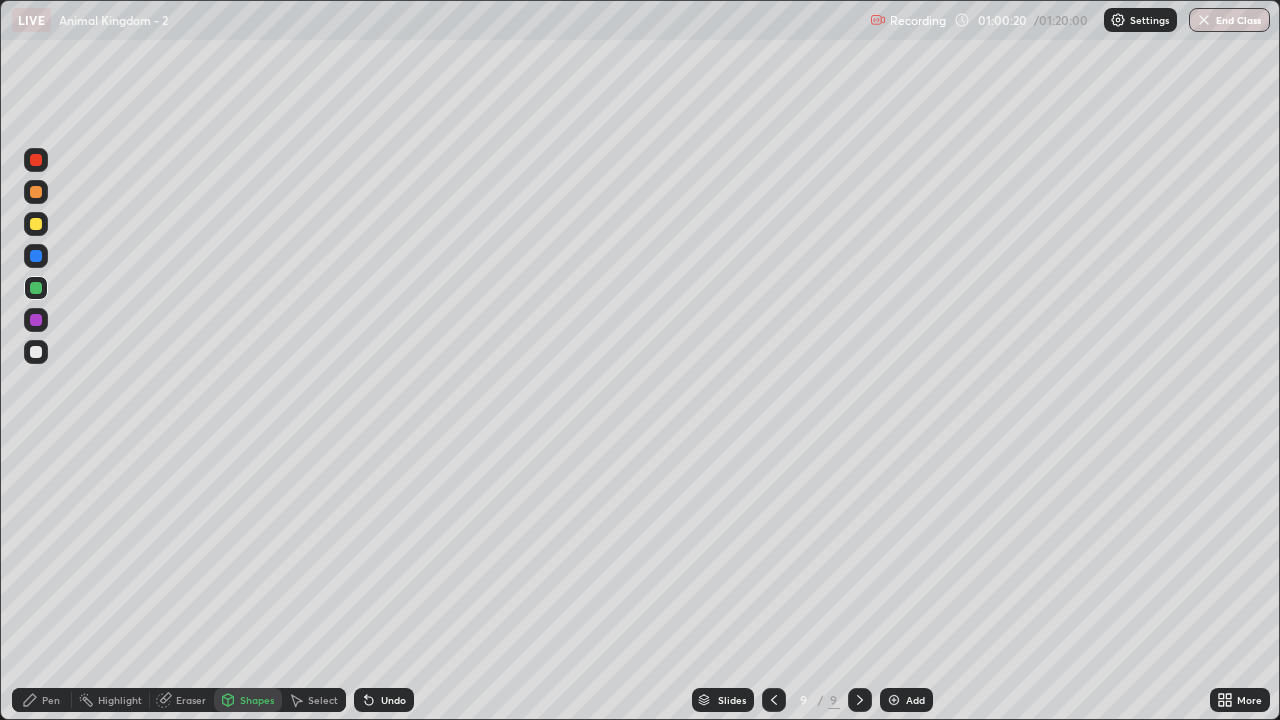 click on "Pen" at bounding box center (42, 700) 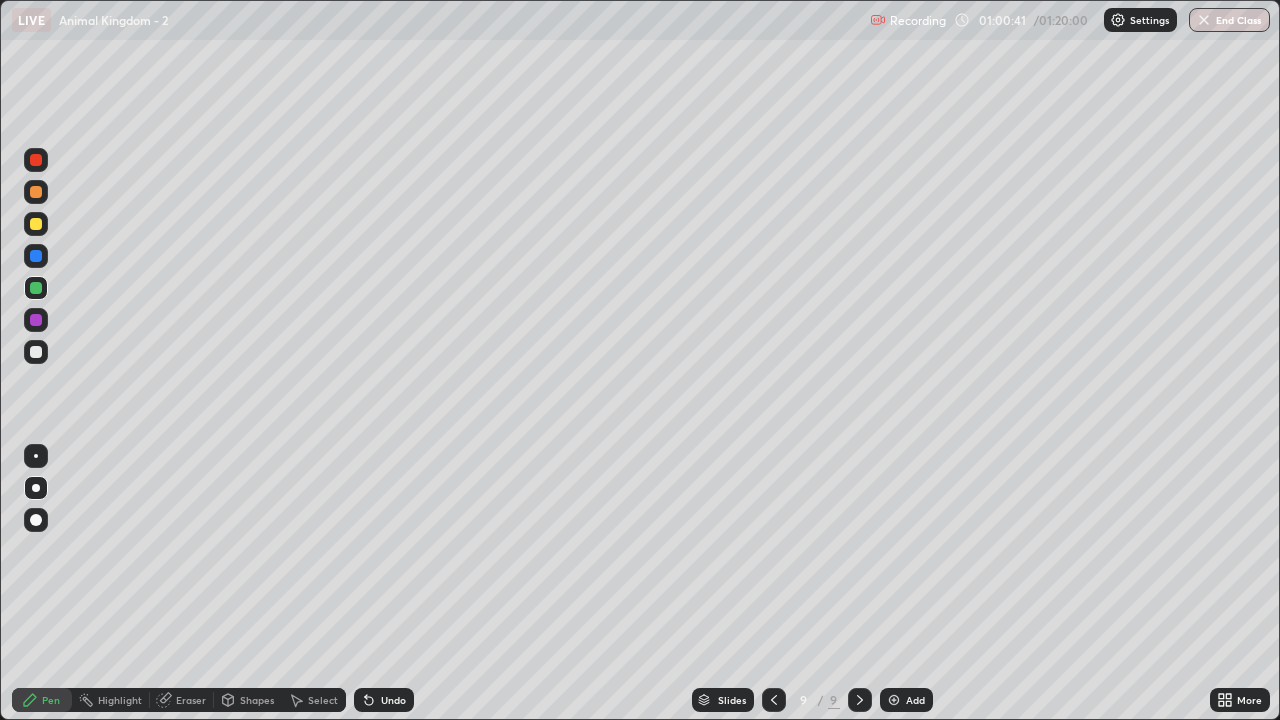 click at bounding box center [36, 256] 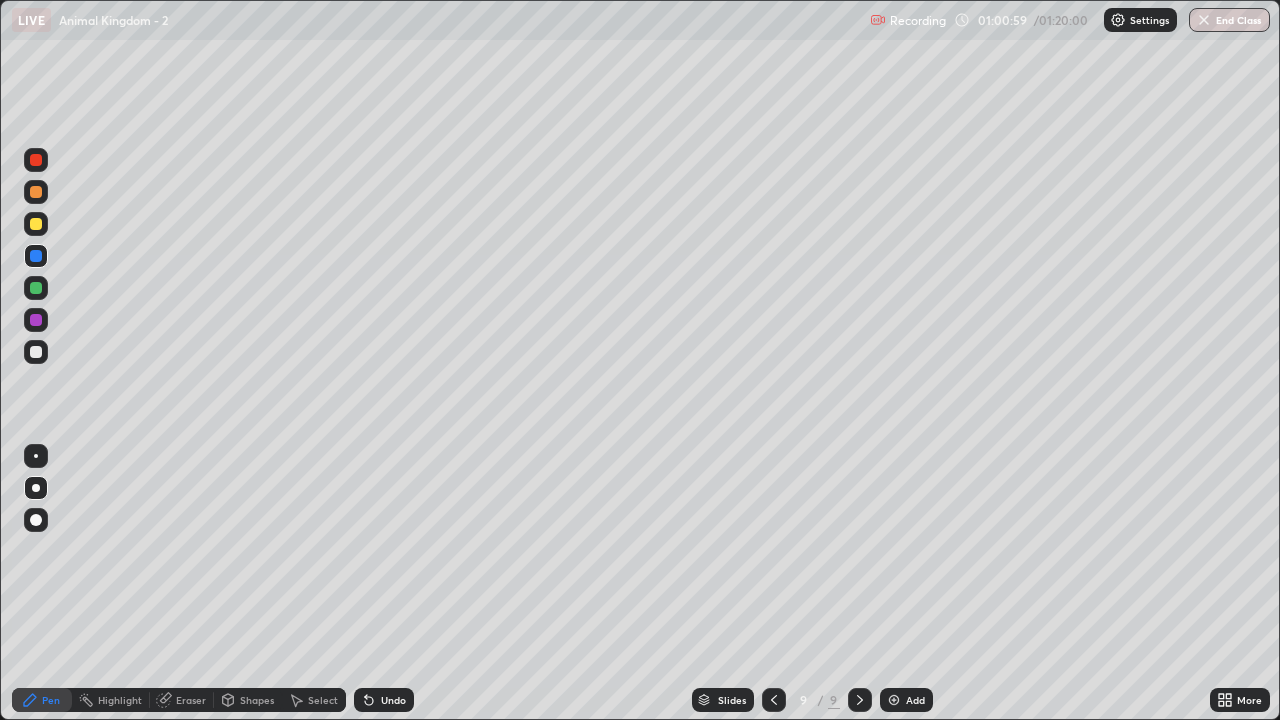 click at bounding box center (36, 224) 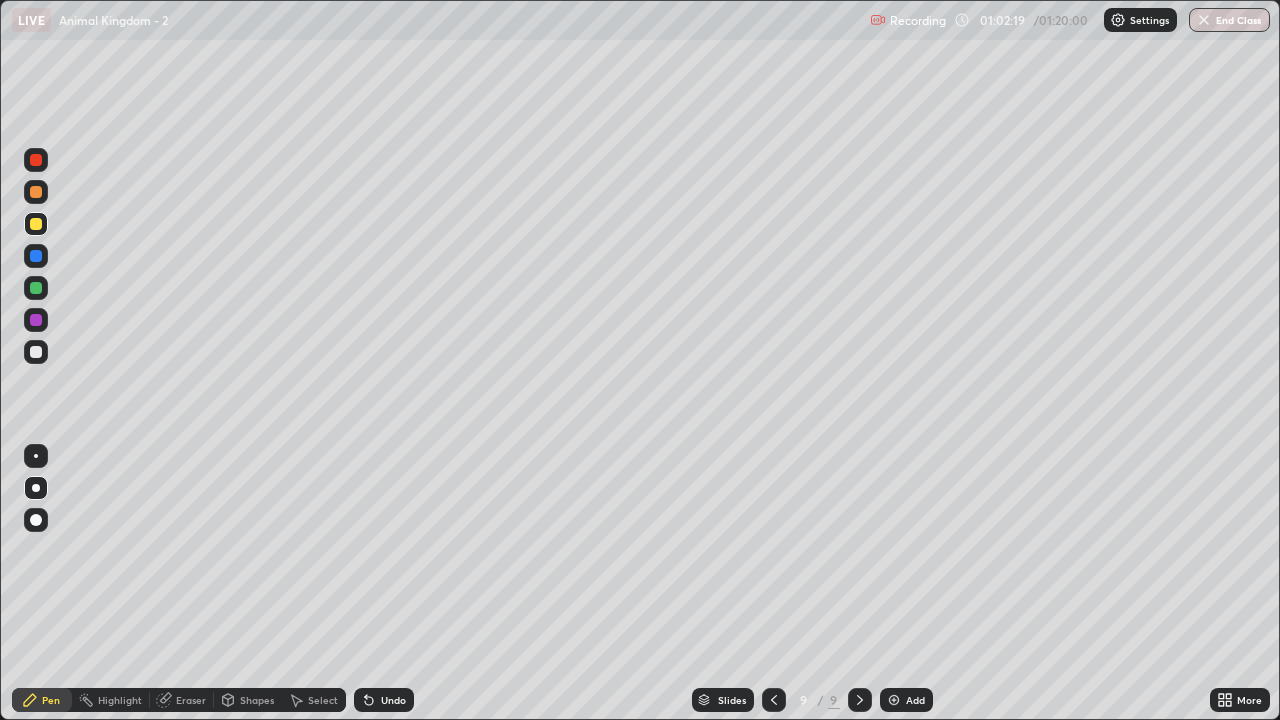 click at bounding box center (36, 192) 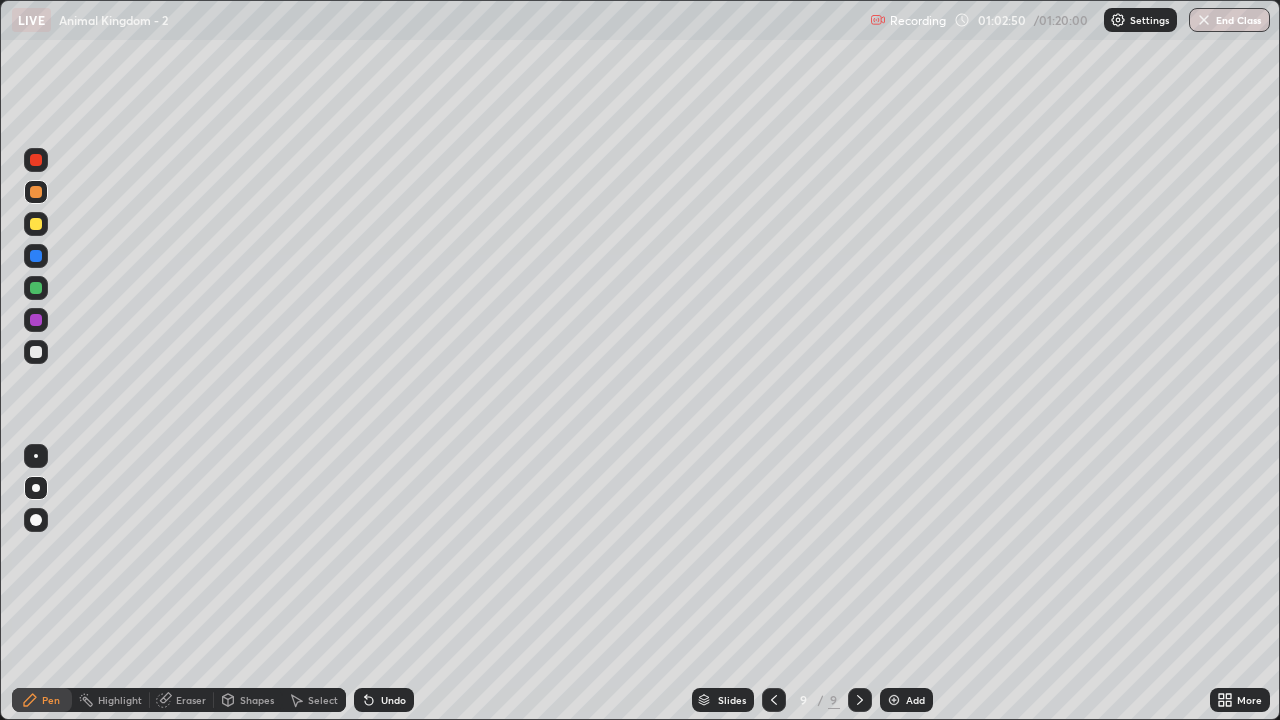click at bounding box center [36, 224] 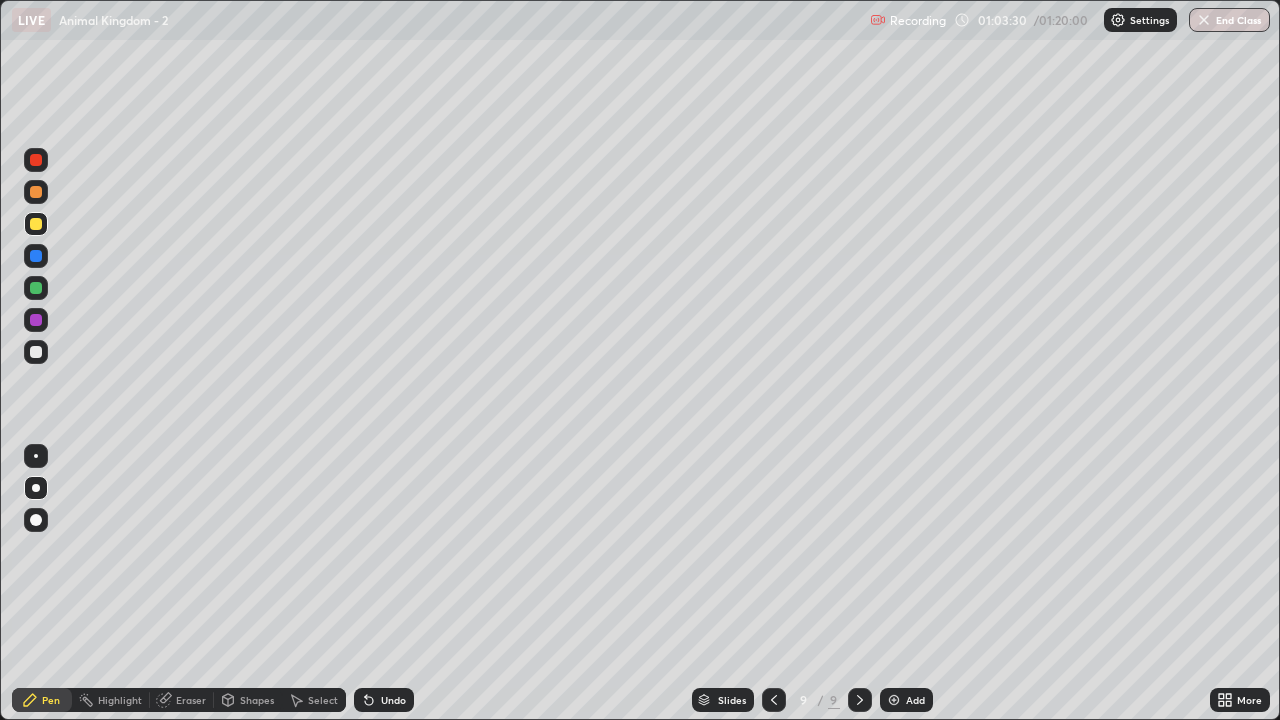 click at bounding box center [36, 192] 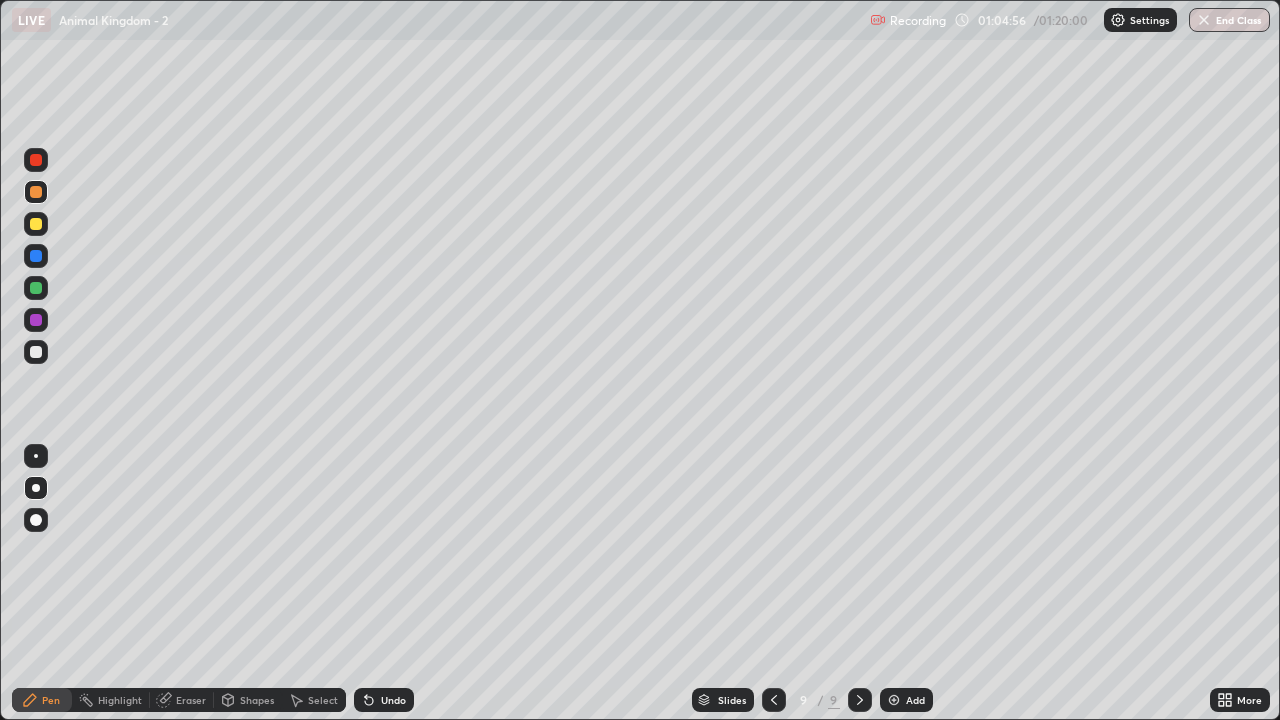 click 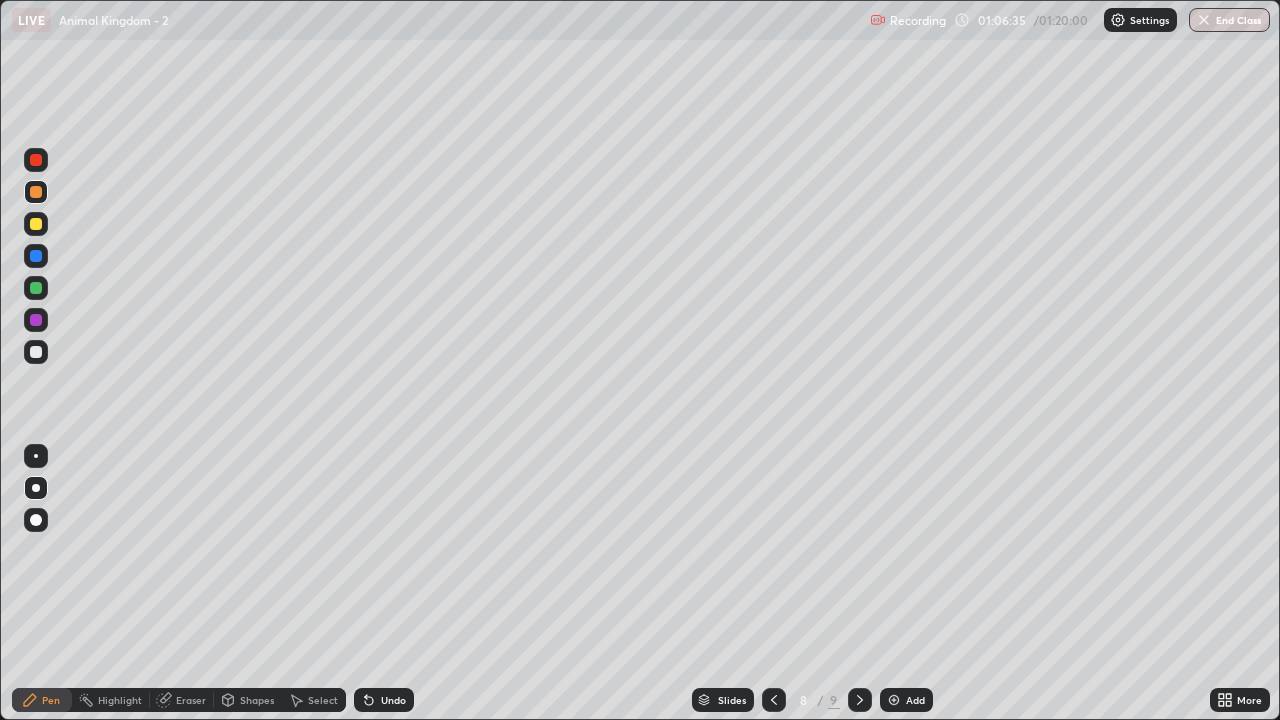 click 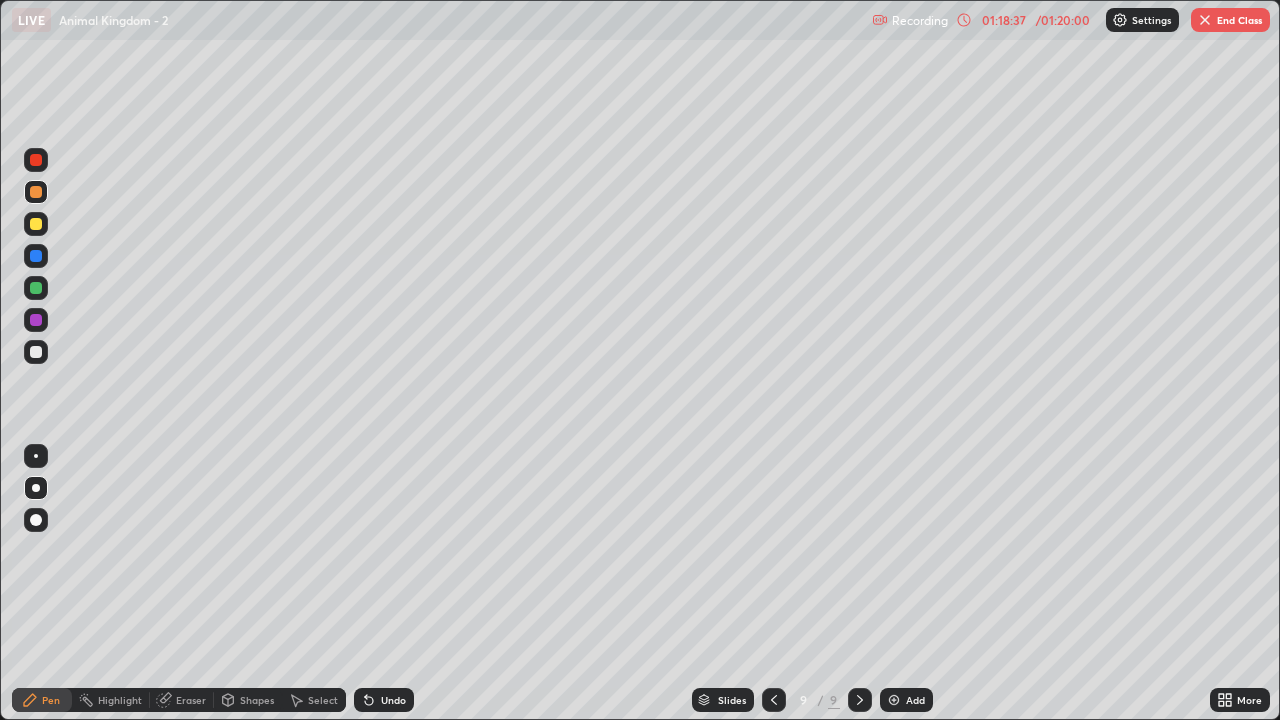 click on "End Class" at bounding box center [1230, 20] 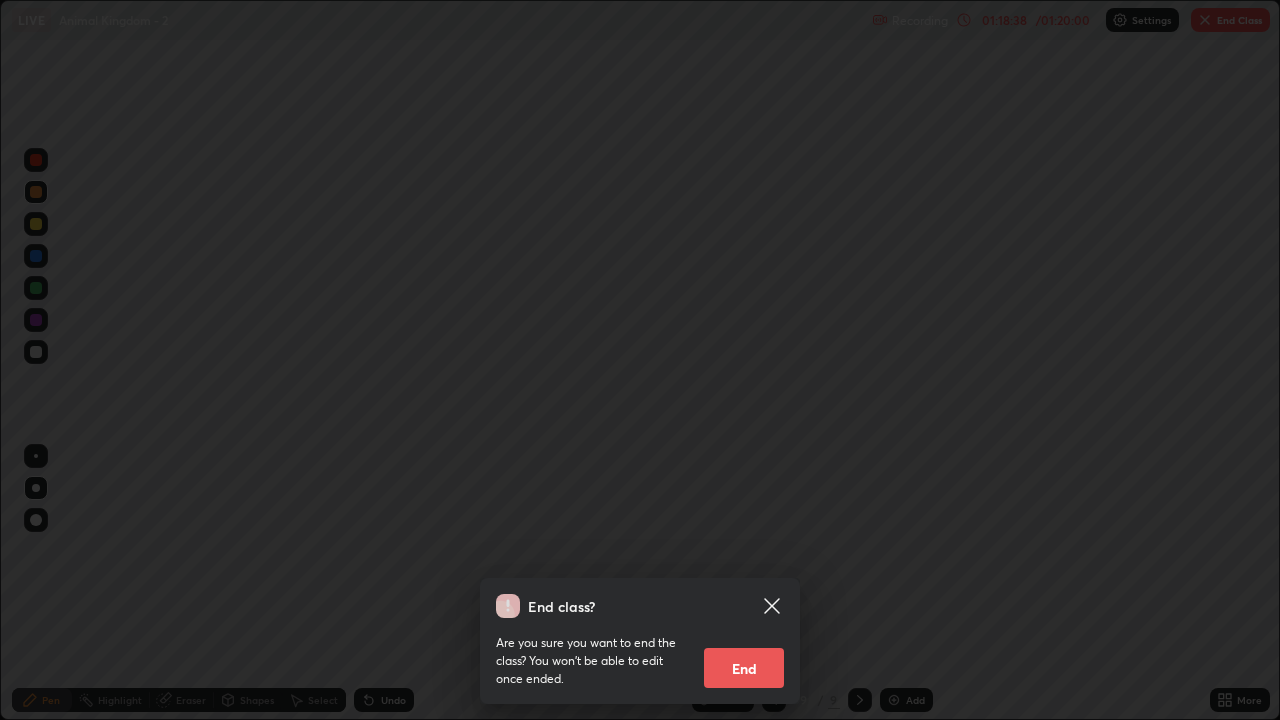 click on "End" at bounding box center [744, 668] 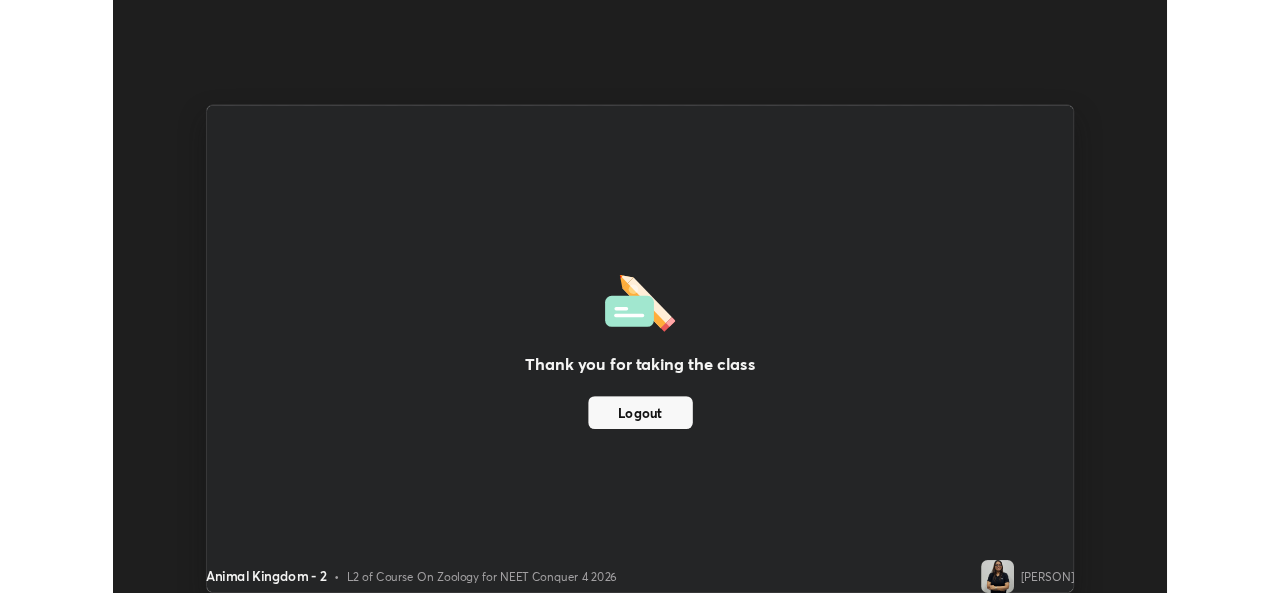 scroll, scrollTop: 593, scrollLeft: 1280, axis: both 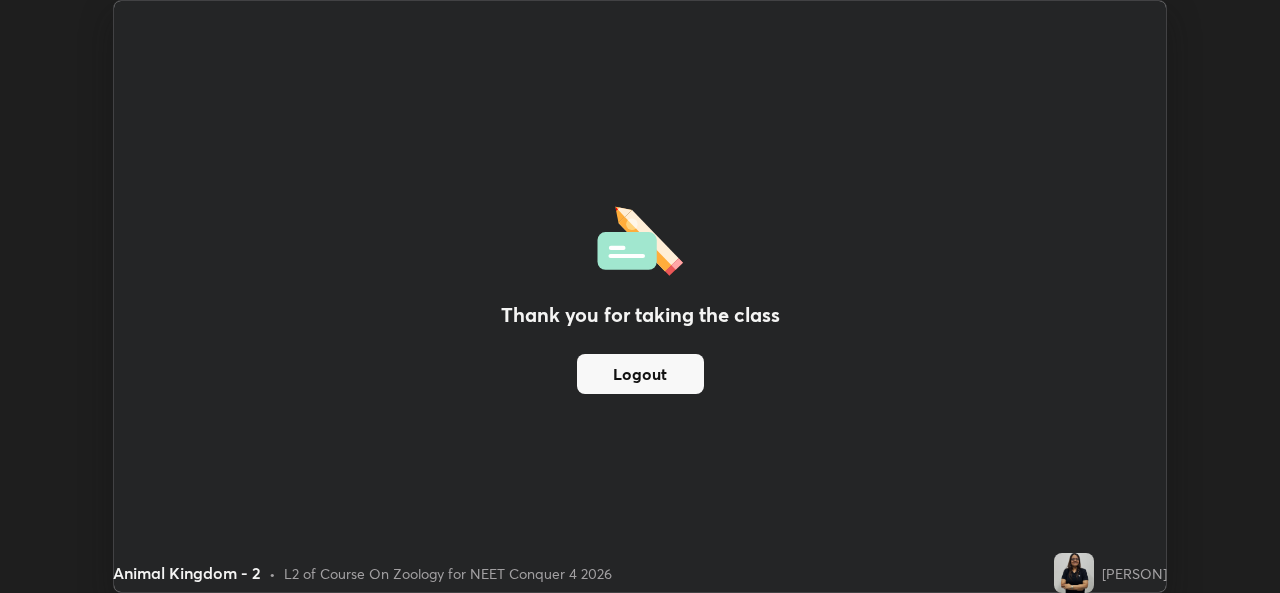 click on "Logout" at bounding box center (640, 374) 